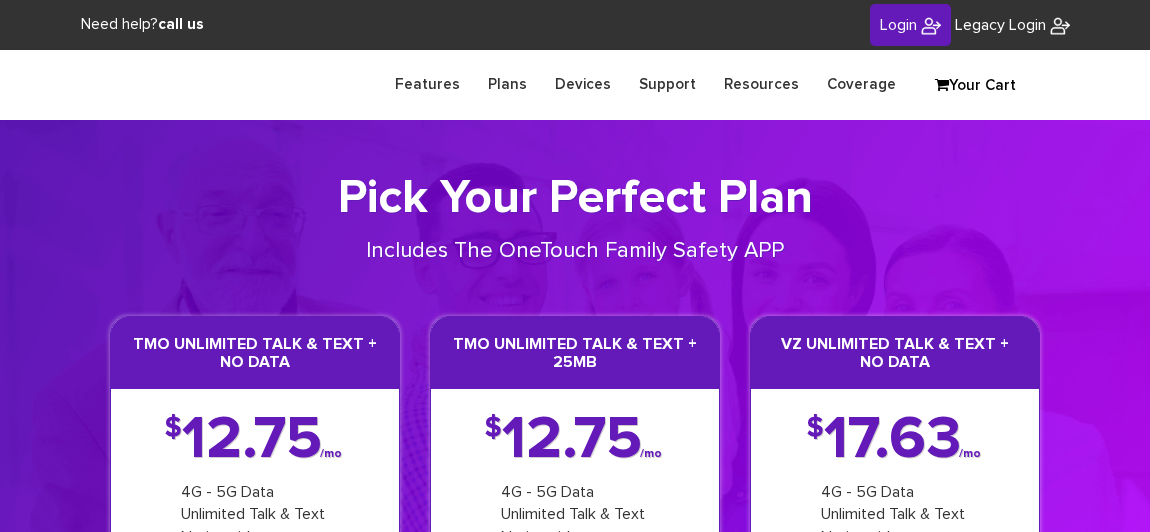 scroll, scrollTop: 0, scrollLeft: 0, axis: both 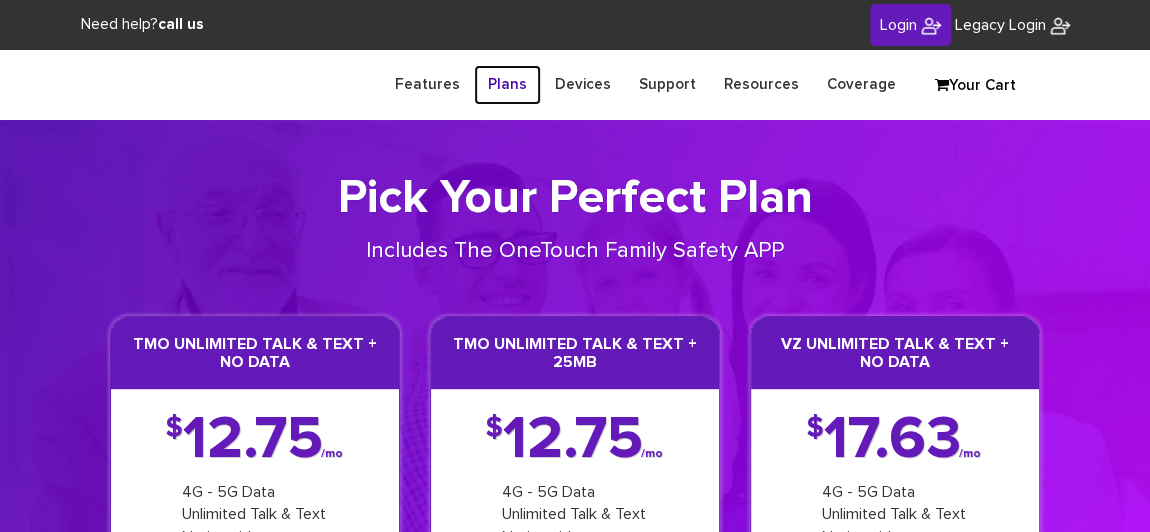 click on "Plans" at bounding box center (507, 84) 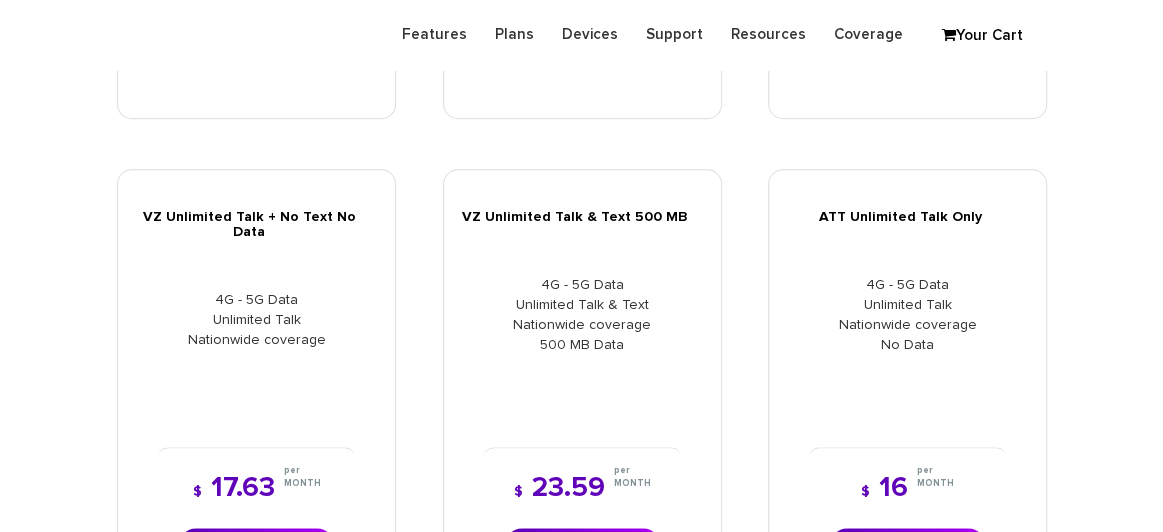 scroll, scrollTop: 999, scrollLeft: 0, axis: vertical 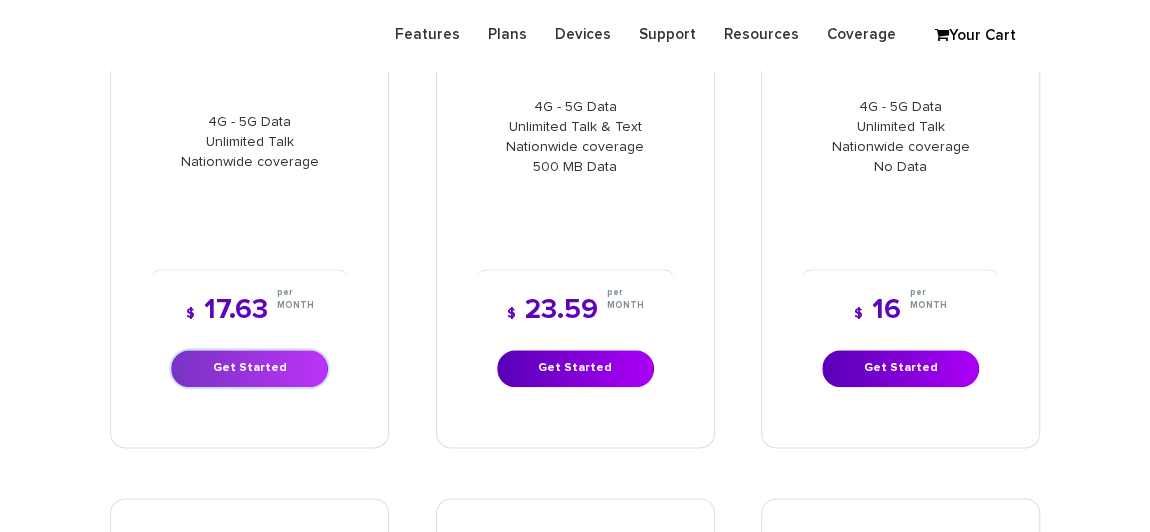 click on "Get Started" at bounding box center (249, 368) 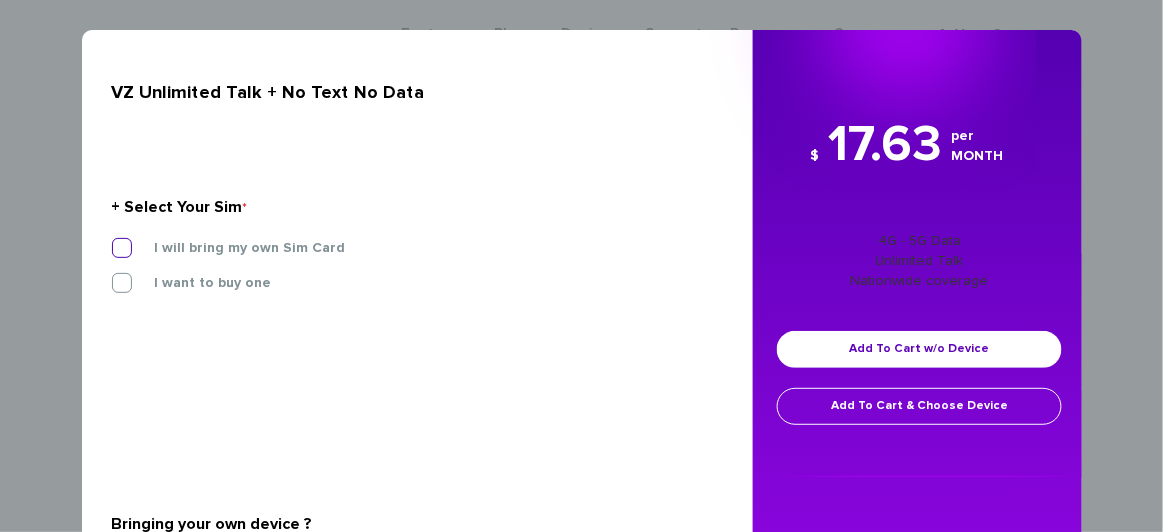 click on "I will bring my own Sim Card" at bounding box center [234, 248] 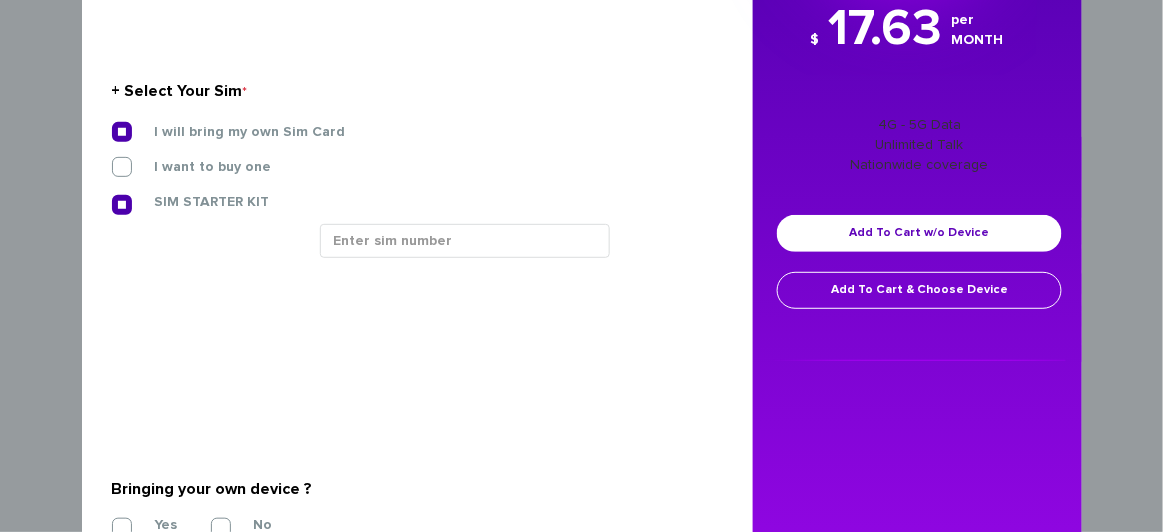 scroll, scrollTop: 181, scrollLeft: 0, axis: vertical 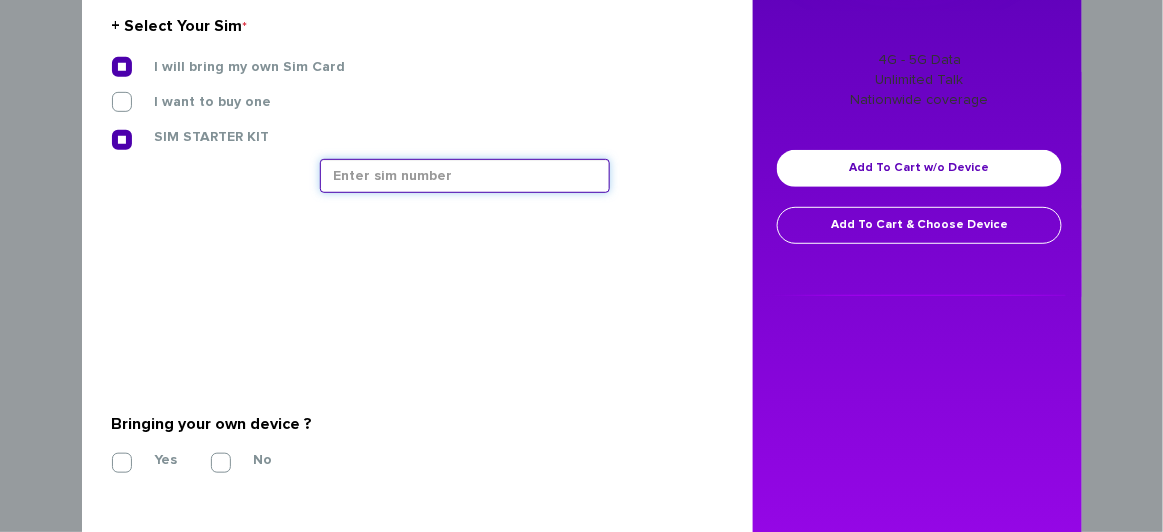 click at bounding box center [465, 176] 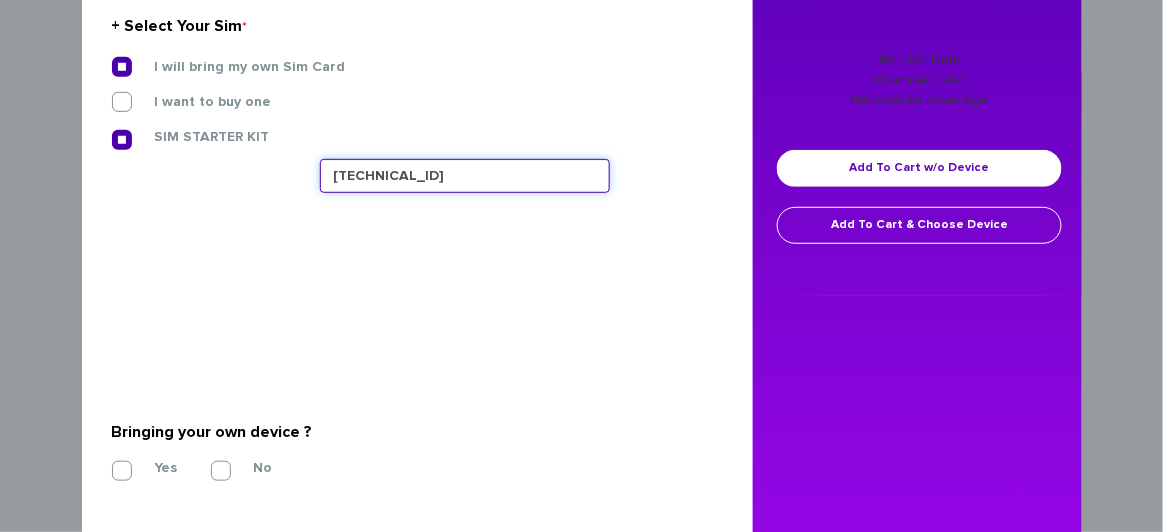 type on "89148000011835964162" 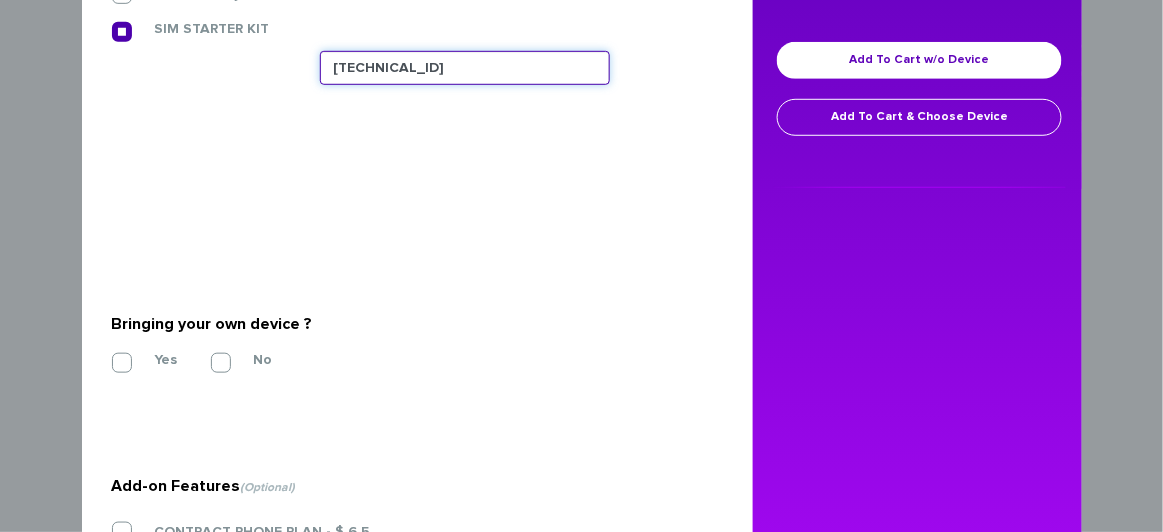 scroll, scrollTop: 363, scrollLeft: 0, axis: vertical 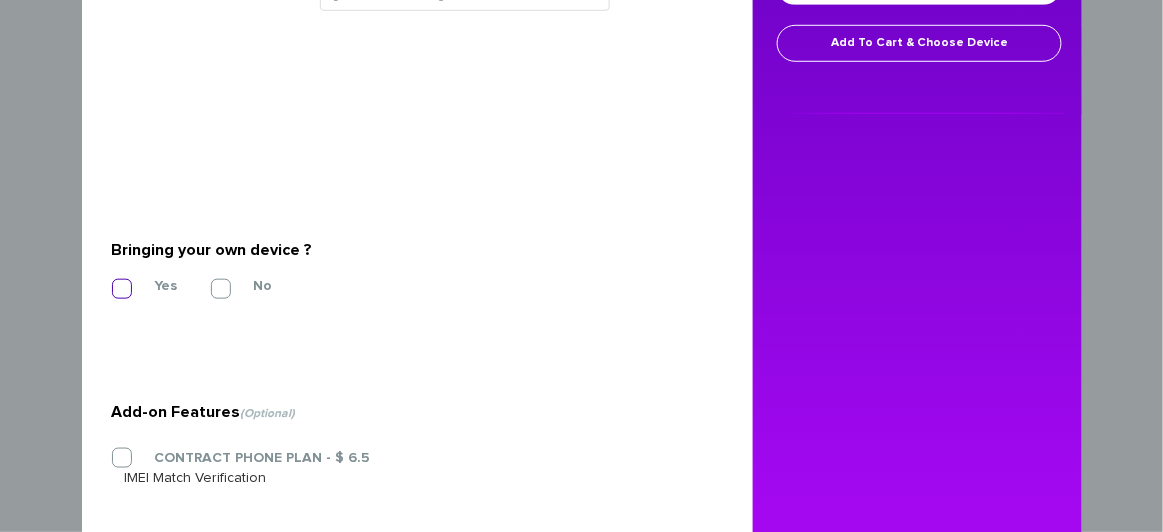 click on "Yes" at bounding box center (150, 286) 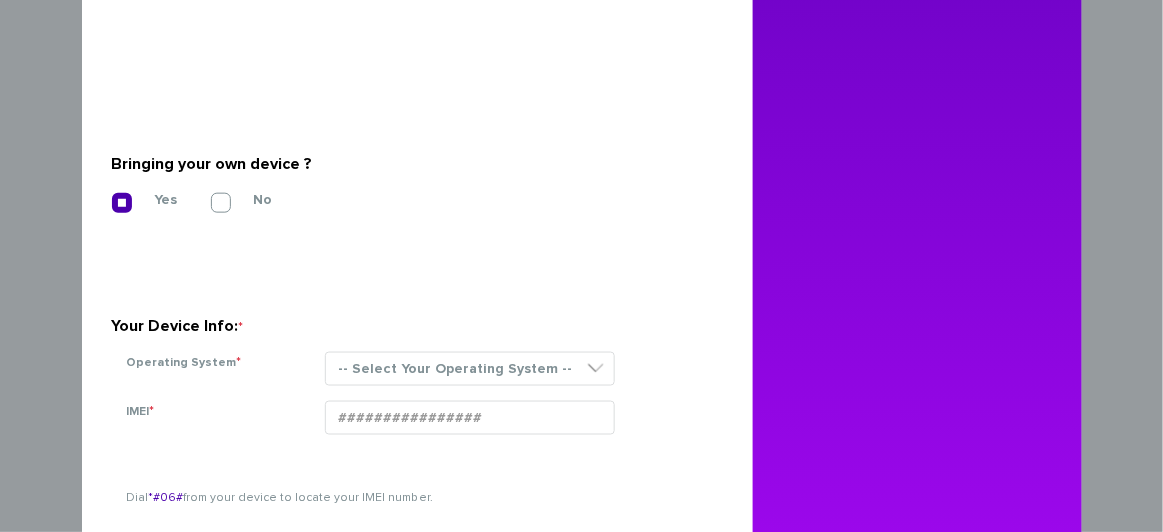 scroll, scrollTop: 545, scrollLeft: 0, axis: vertical 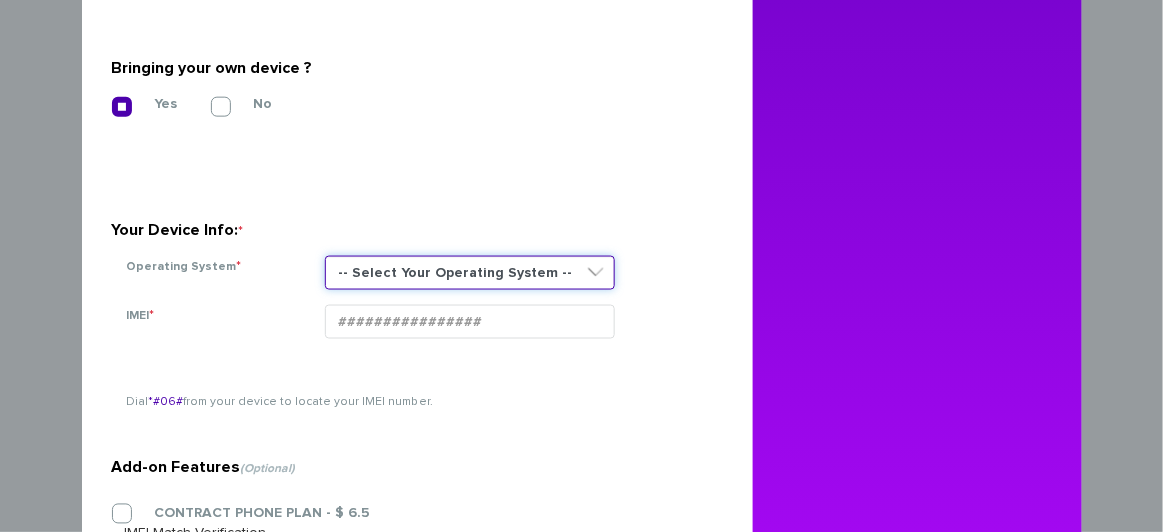 click on "-- Select Your Operating System -- ANDROID BLACKBERRY IOS NONE (BASIC PHONE) WINDOWS" at bounding box center [470, 273] 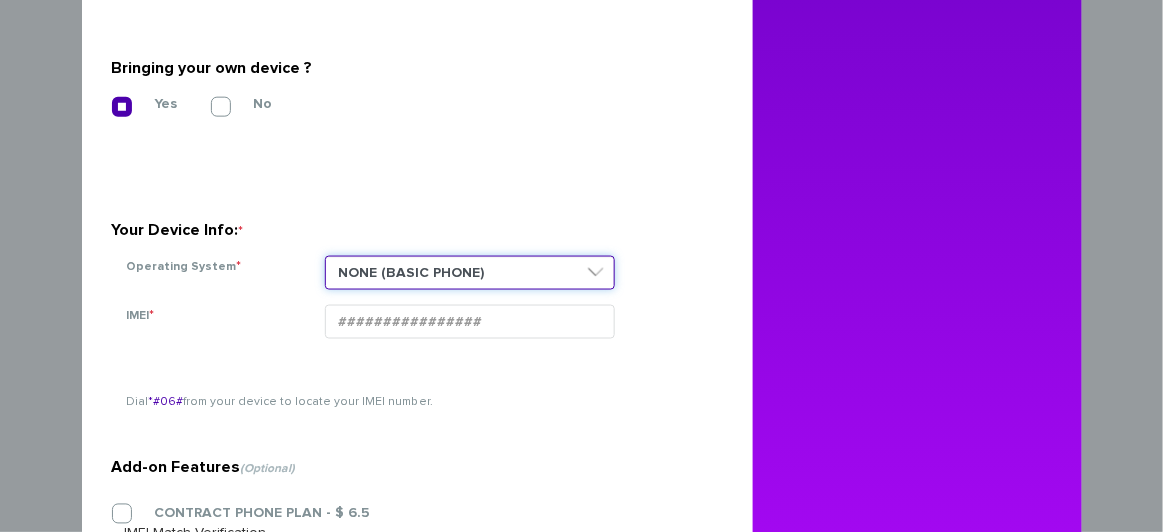 click on "-- Select Your Operating System -- ANDROID BLACKBERRY IOS NONE (BASIC PHONE) WINDOWS" at bounding box center [470, 273] 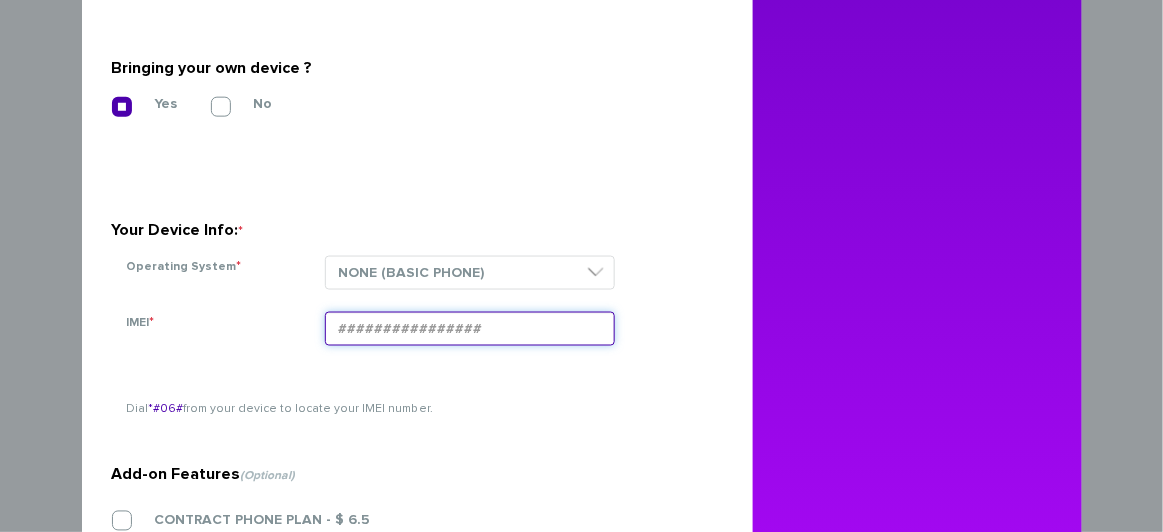 drag, startPoint x: 391, startPoint y: 326, endPoint x: 220, endPoint y: 180, distance: 224.84883 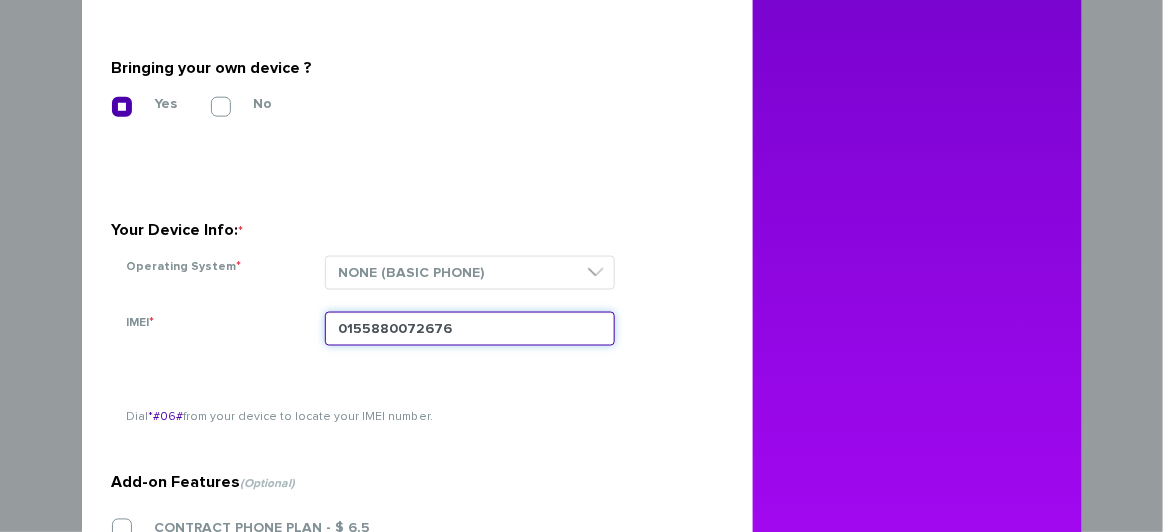 type on "015588007267641" 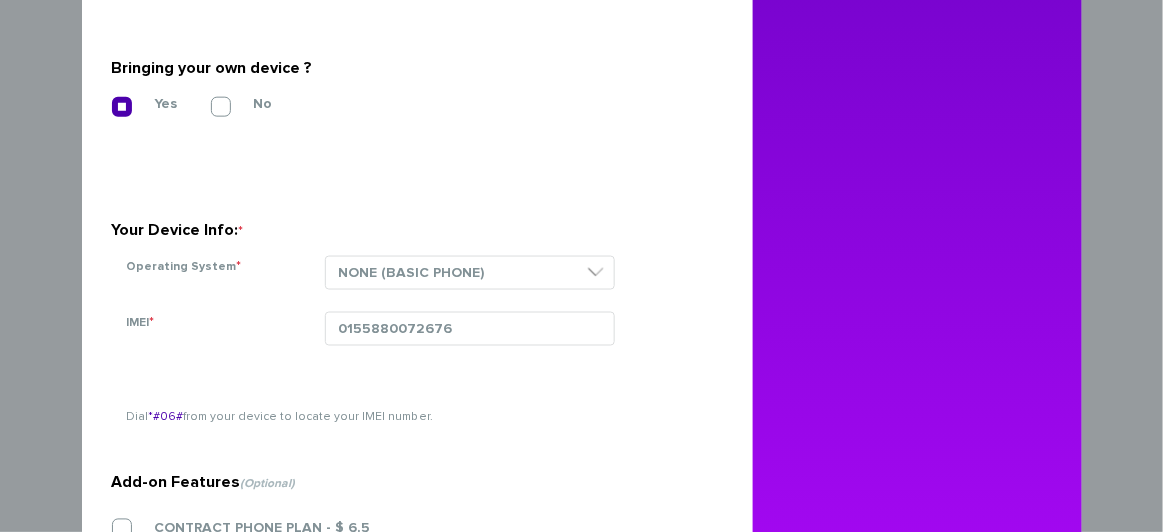 click on "015588007267641" at bounding box center (509, 340) 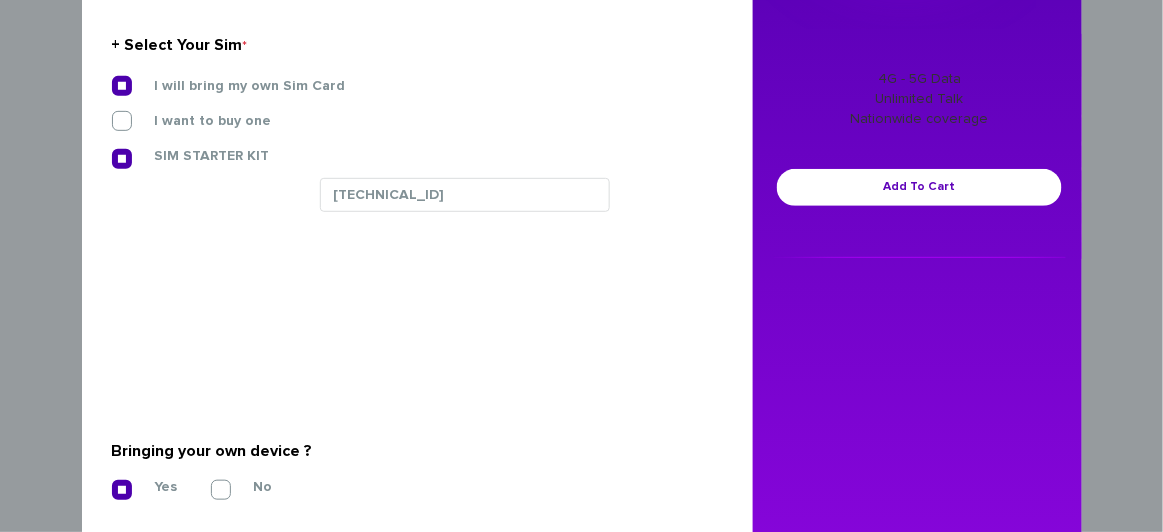 scroll, scrollTop: 0, scrollLeft: 0, axis: both 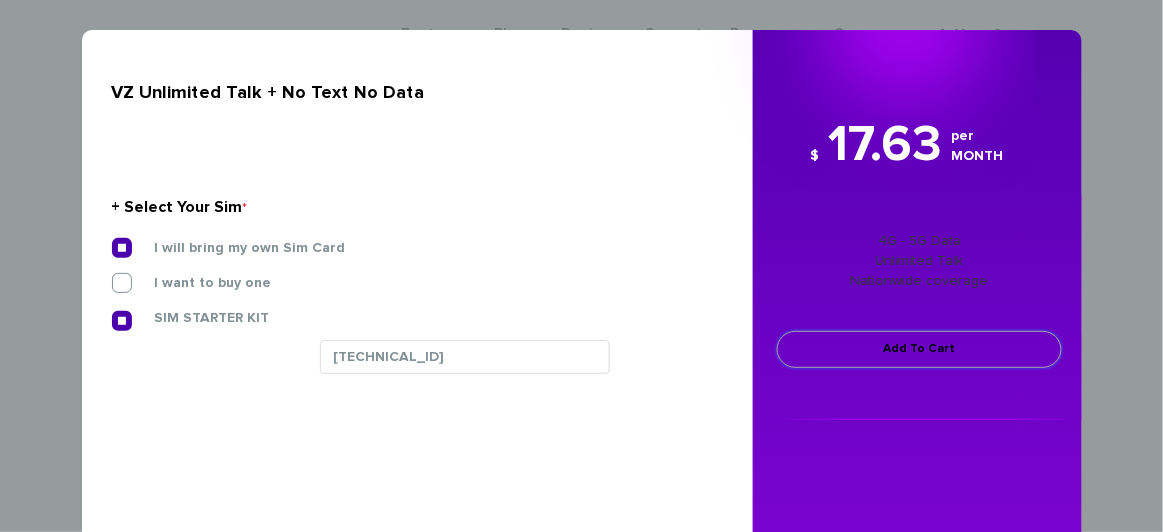 click on "Add To Cart" at bounding box center (919, 349) 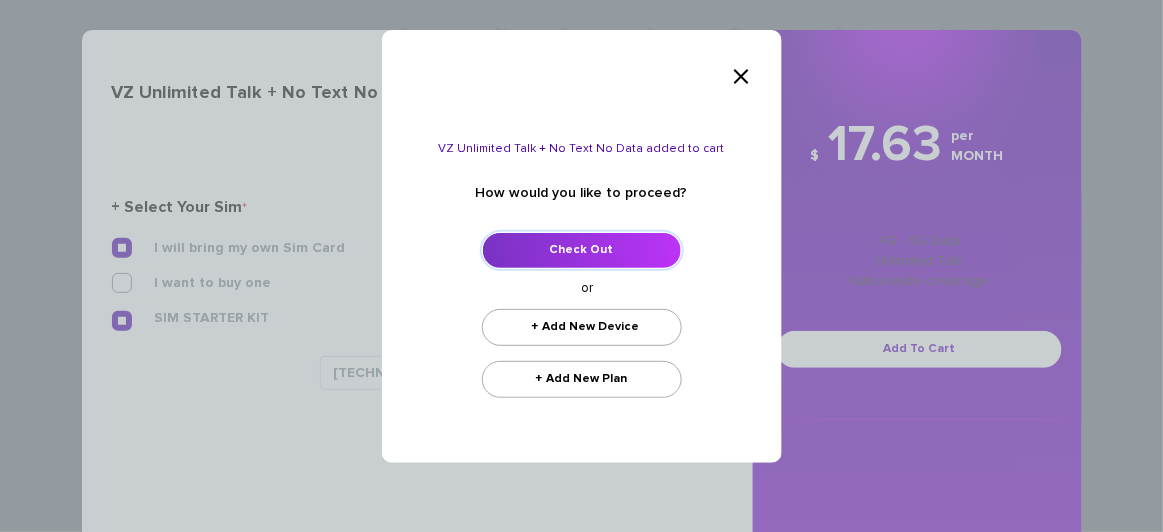 click on "Check Out" at bounding box center [582, 250] 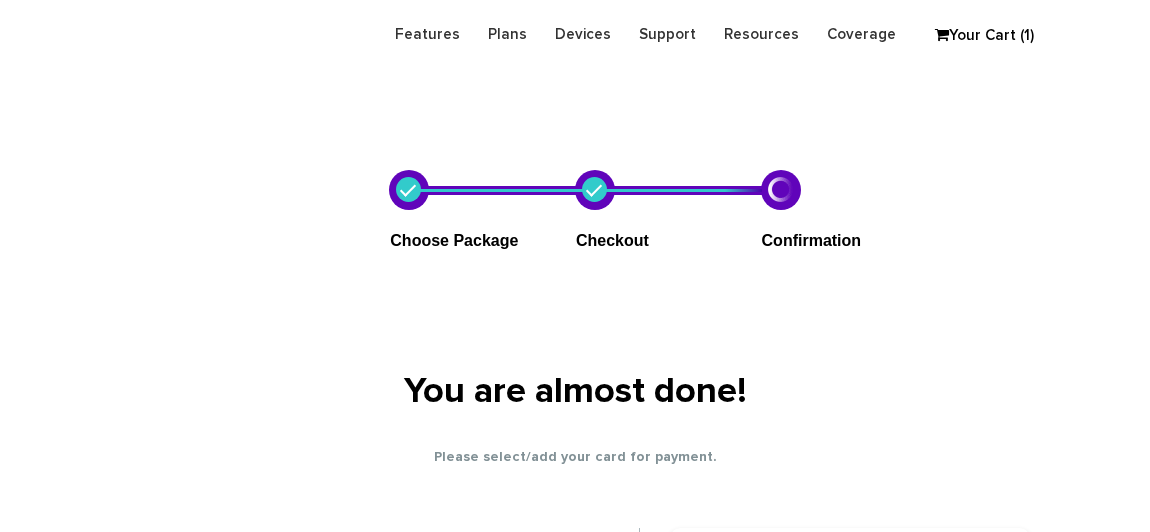 scroll, scrollTop: 593, scrollLeft: 0, axis: vertical 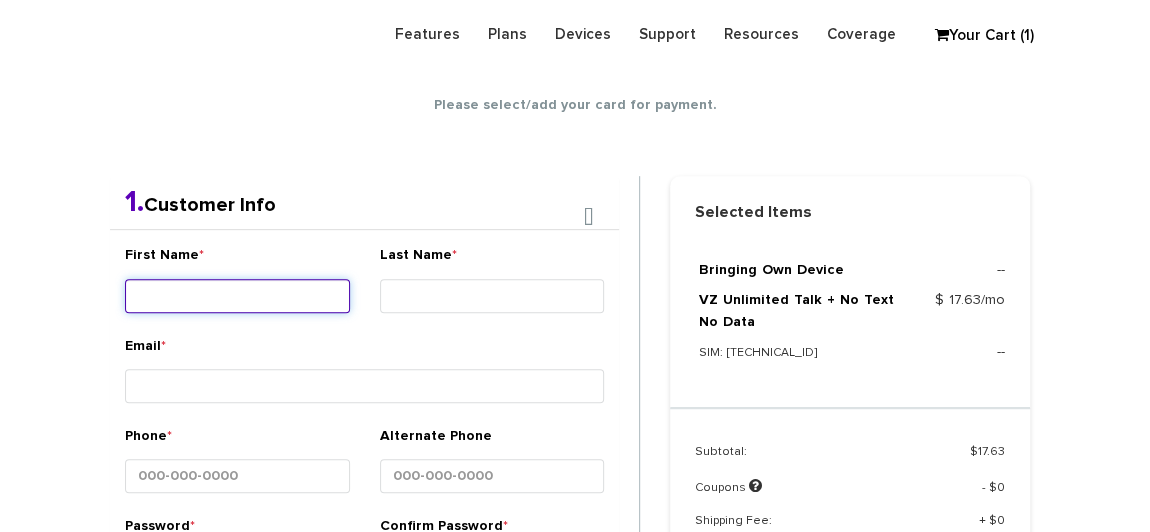 drag, startPoint x: 196, startPoint y: 303, endPoint x: 195, endPoint y: 292, distance: 11.045361 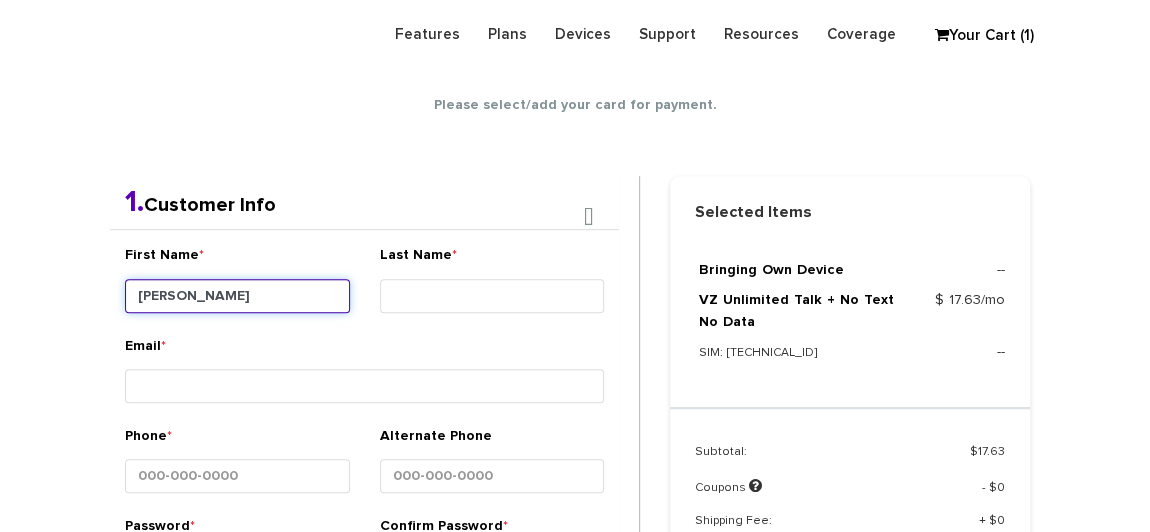 type on "Aron" 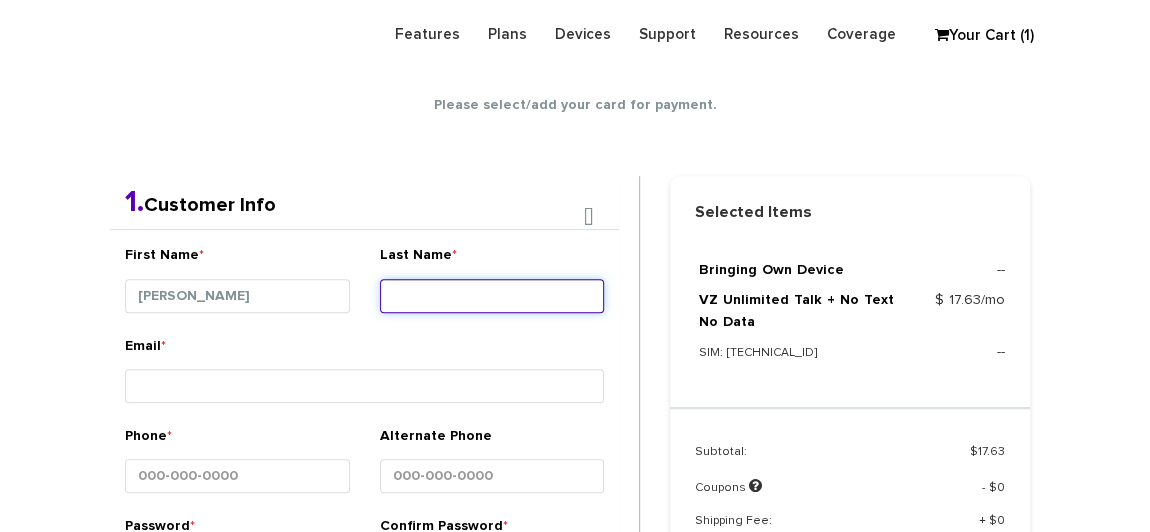 click on "Last Name  *" at bounding box center (492, 296) 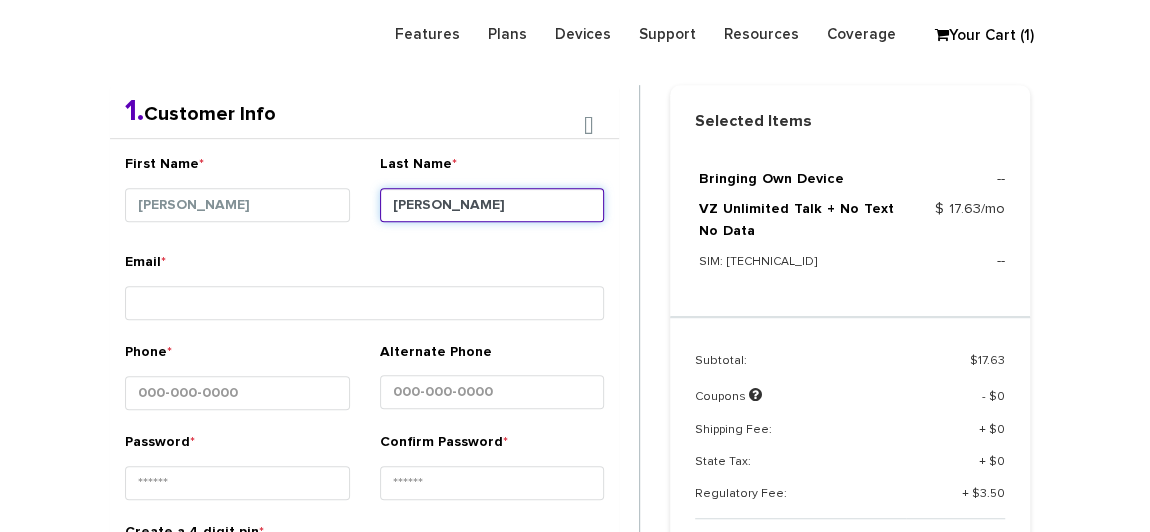 scroll, scrollTop: 534, scrollLeft: 0, axis: vertical 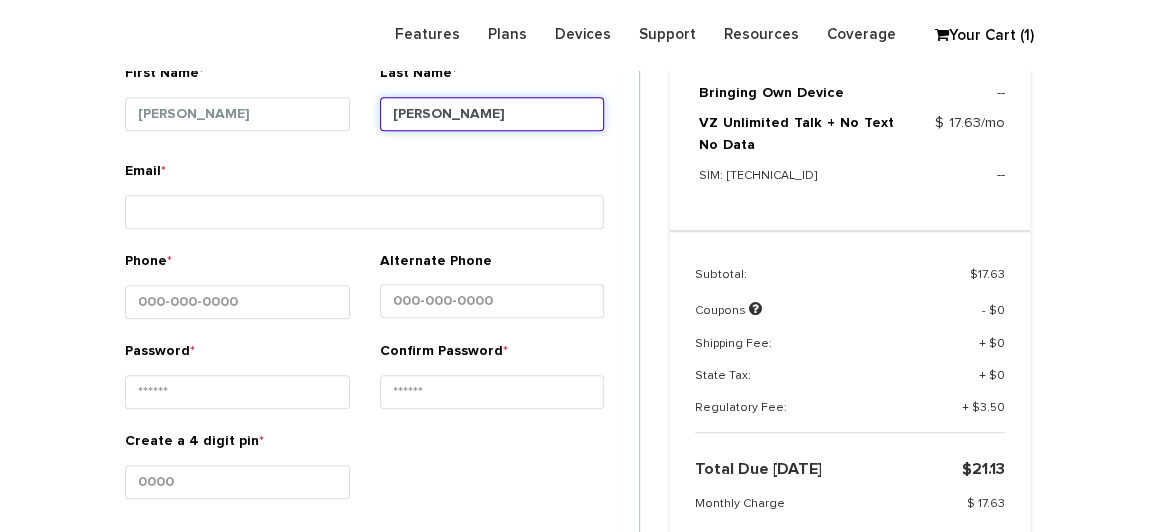 type on "Klein" 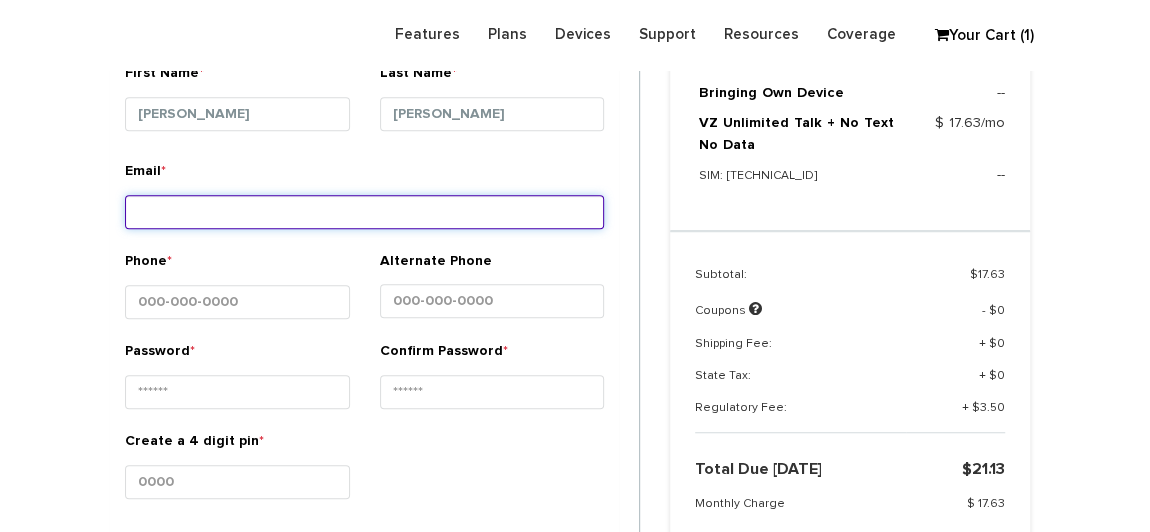 click on "Email  *" at bounding box center (364, 212) 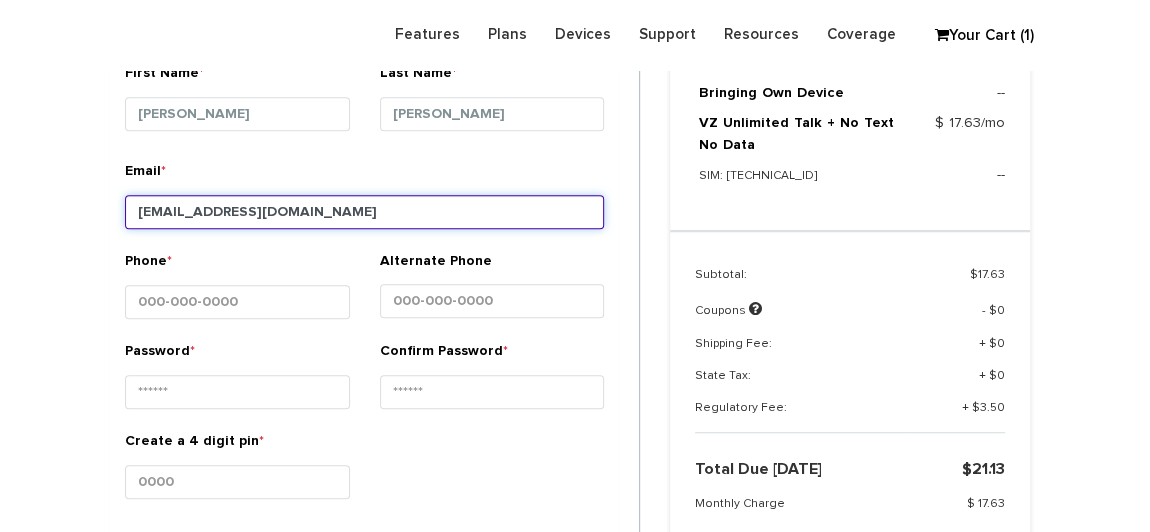 click on "shgy9700@gmail.com" at bounding box center (364, 212) 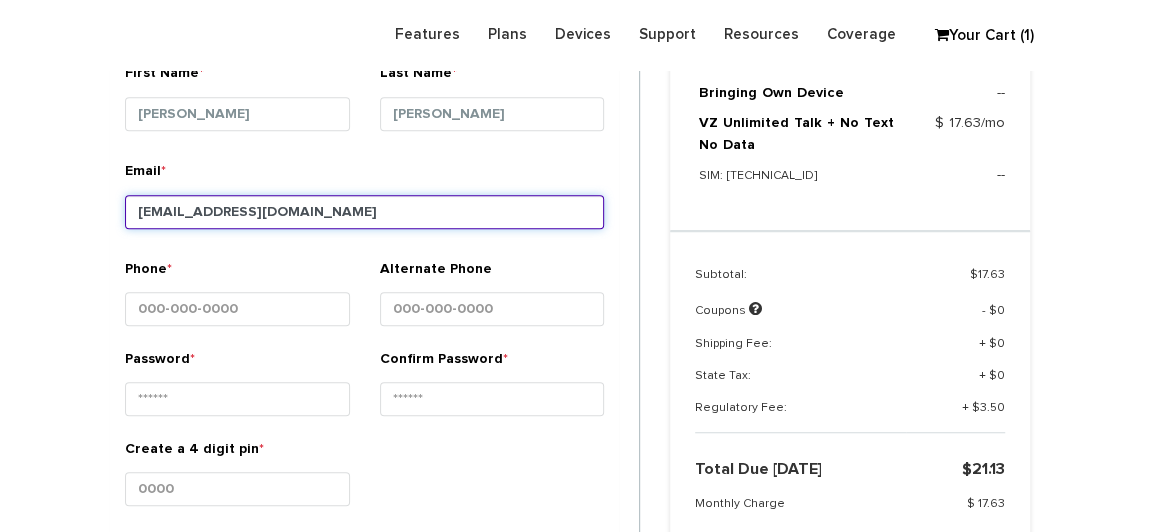 type on "shgy9700+3474661814@gmail.com" 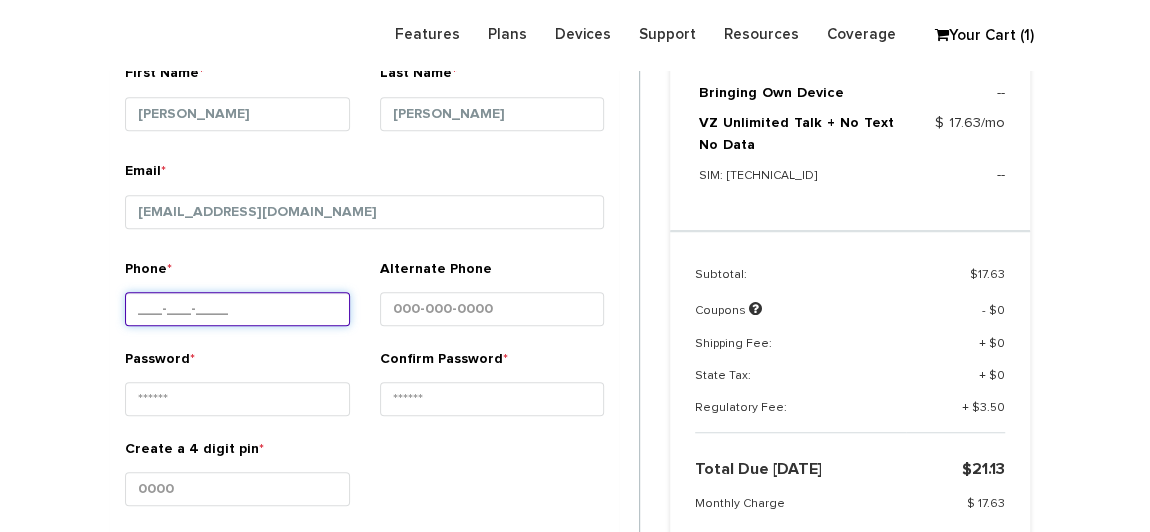 click on "Phone  *" at bounding box center [237, 309] 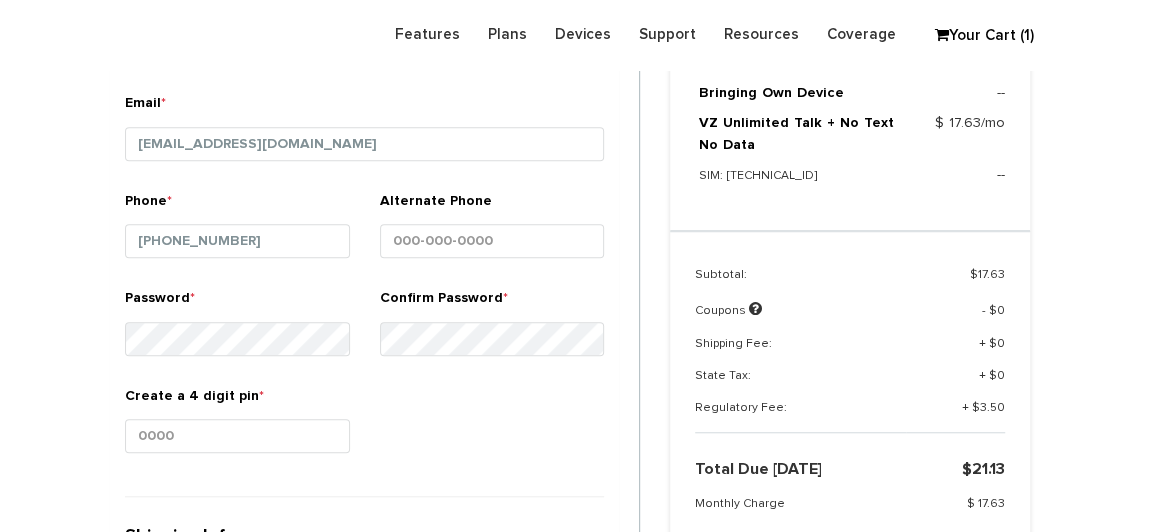 scroll, scrollTop: 625, scrollLeft: 0, axis: vertical 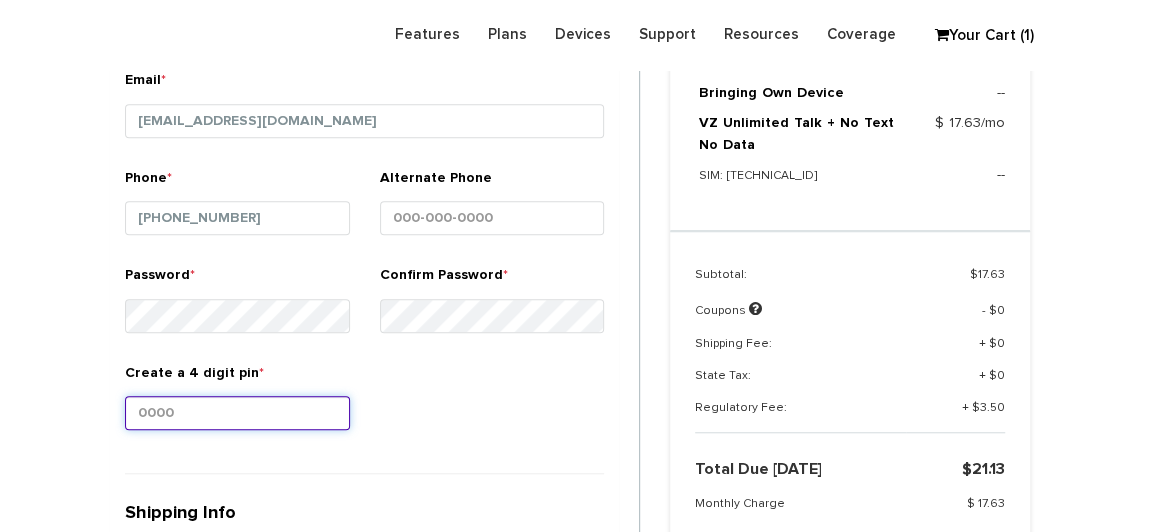 click on "Create a 4 digit pin  *" at bounding box center (237, 413) 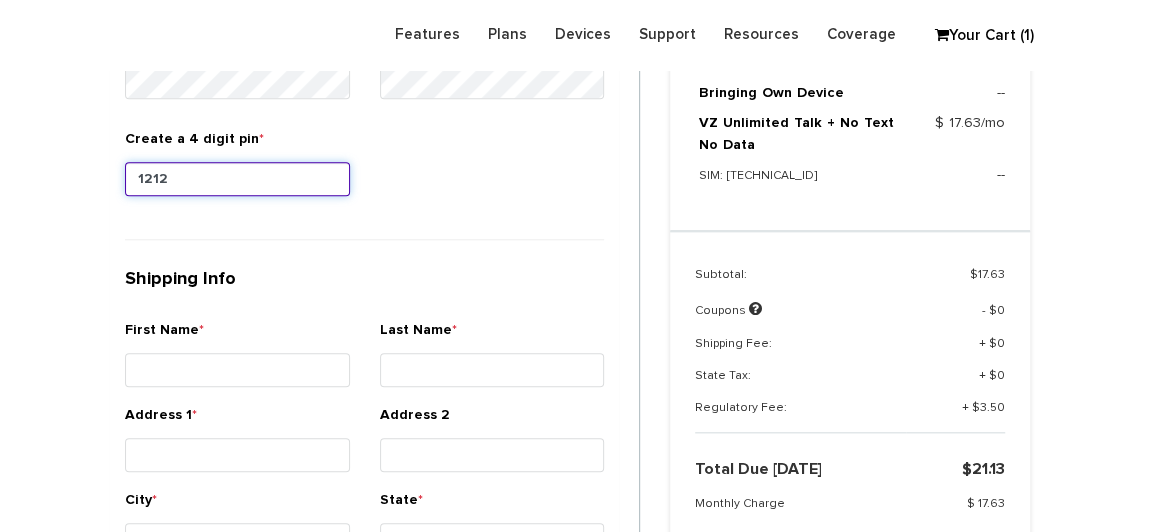 scroll, scrollTop: 898, scrollLeft: 0, axis: vertical 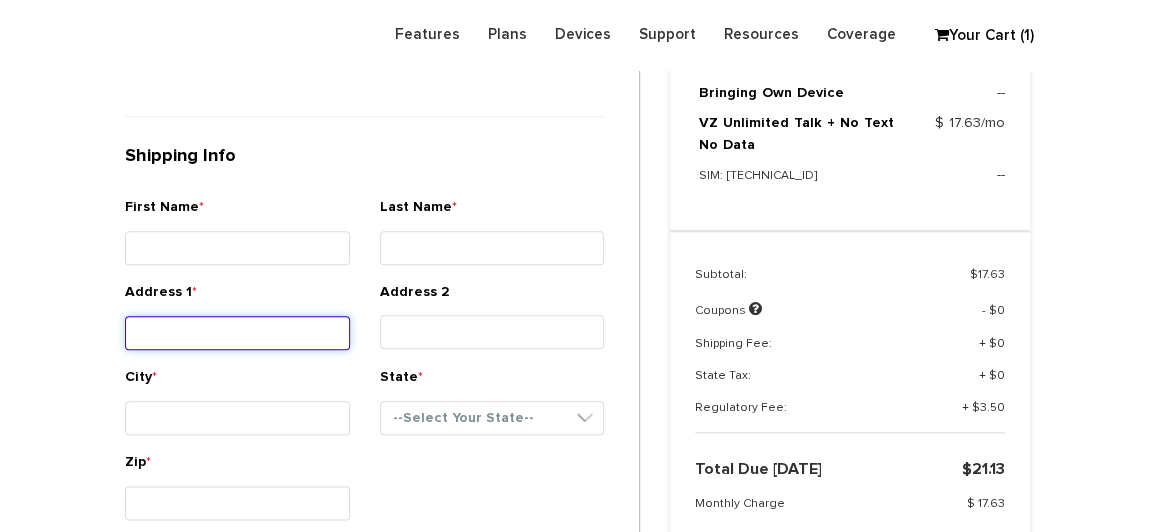 click on "Address 1  *" at bounding box center (237, 333) 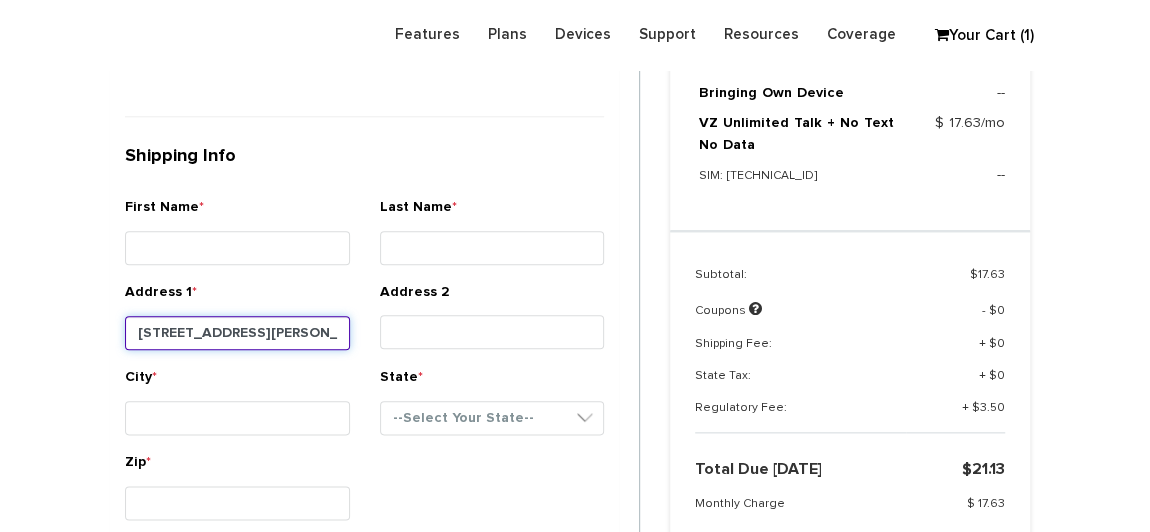 scroll, scrollTop: 0, scrollLeft: 1, axis: horizontal 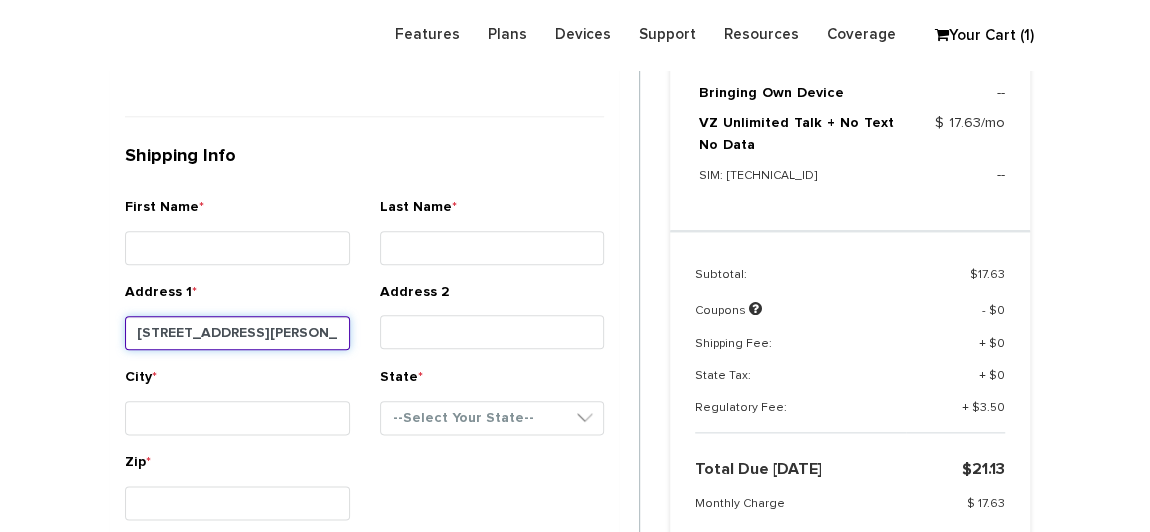 drag, startPoint x: 218, startPoint y: 326, endPoint x: 341, endPoint y: 326, distance: 123 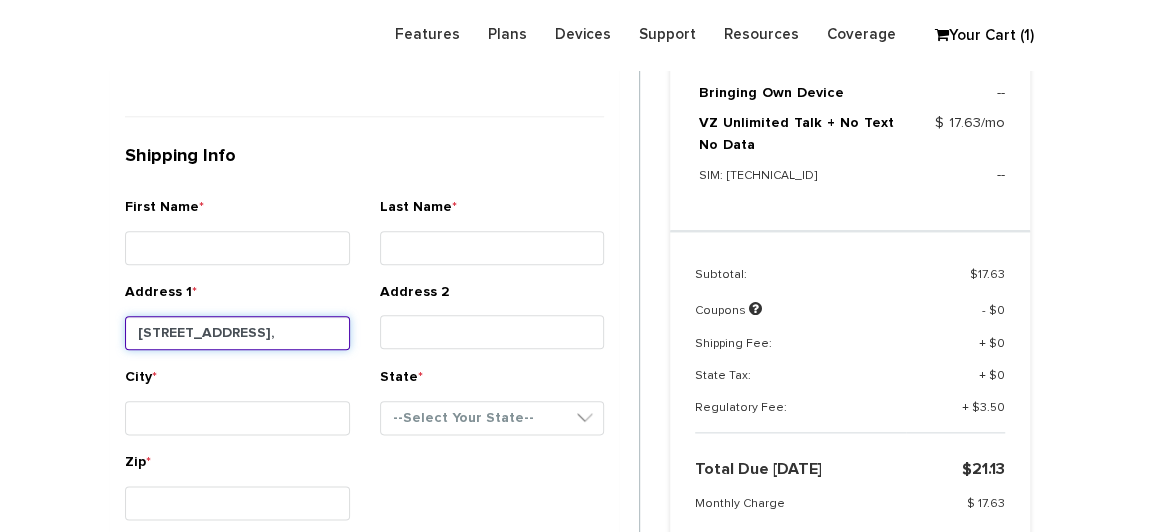 scroll, scrollTop: 0, scrollLeft: 0, axis: both 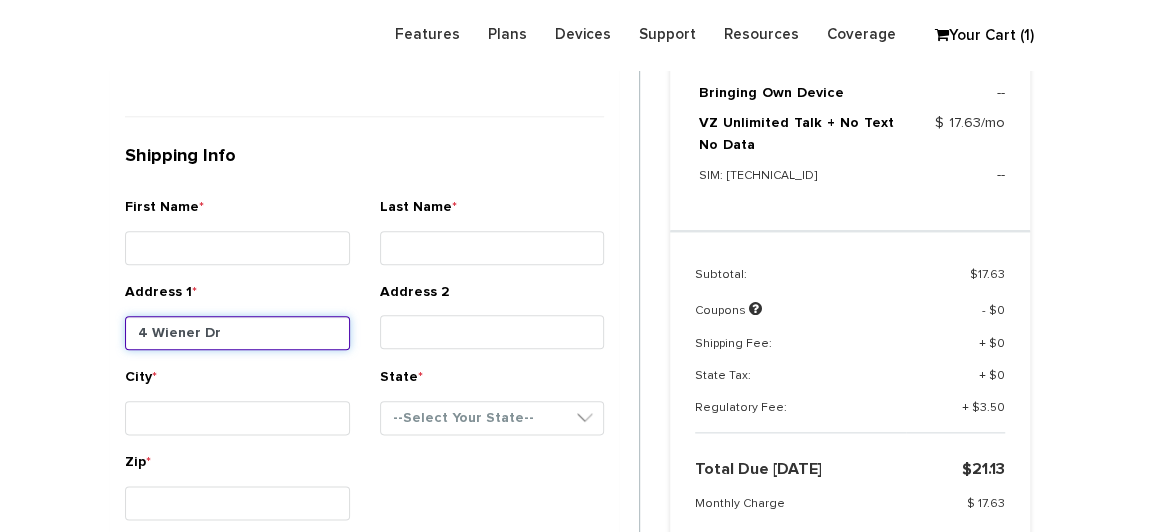 type on "4 Wiener Dr" 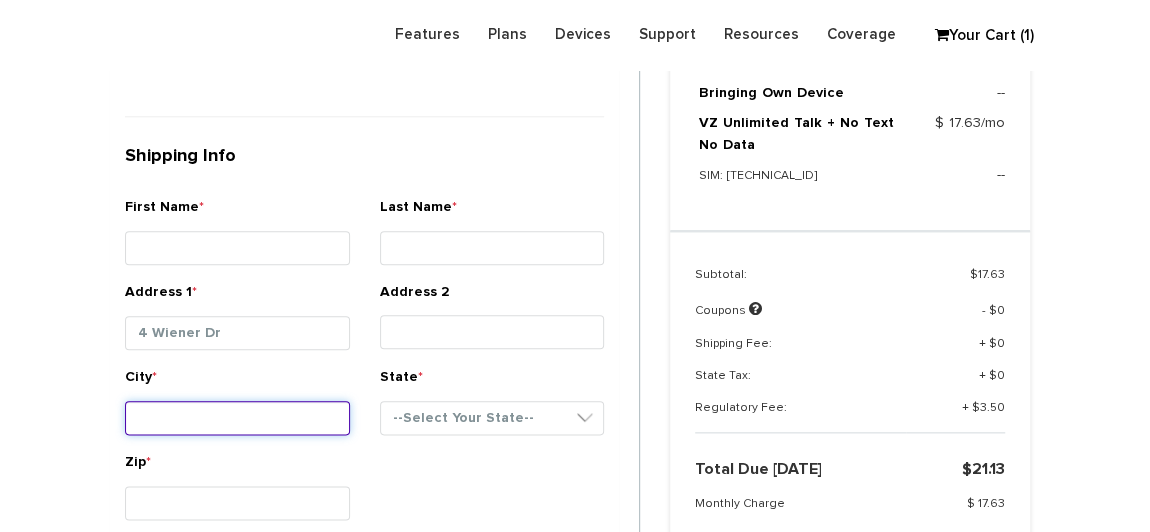 click on "City  *" at bounding box center (237, 418) 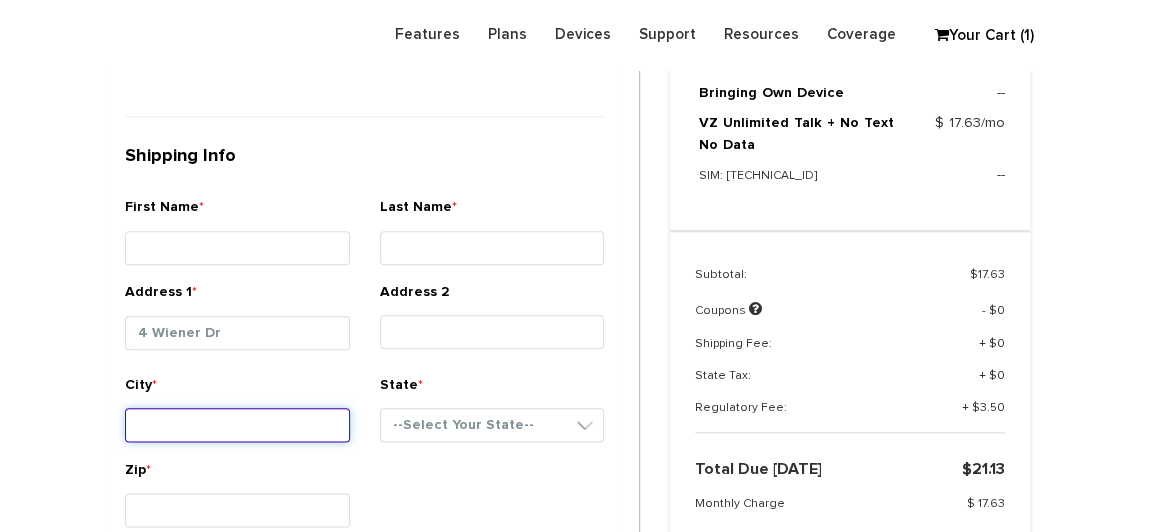 type on "Monsey" 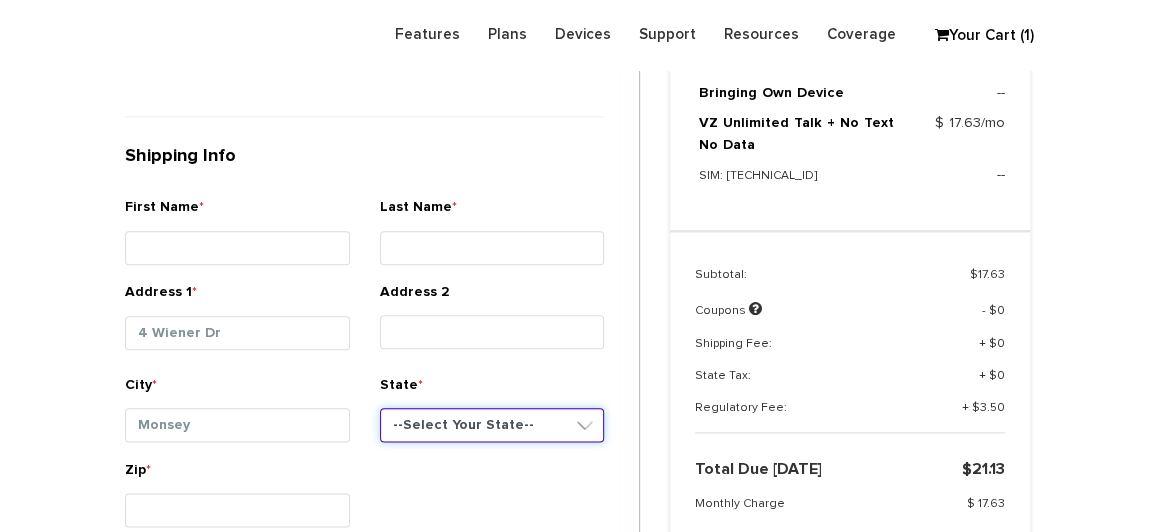 click on "--Select Your State-- District of Columbia Alabama Alaska Arizona Arkansas California Colorado Connecticut Delaware Florida Georgia Hawaii Idaho Illinois Indiana Iowa Kansas Kentucky Louisiana Maine Maryland Massachusetts Michigan Minnesota Mississippi Missouri Montana Nebraska Nevada New Hampshire New Jersey New Mexico New York North Carolina North Dakota Ohio Oklahoma Oregon Pennsylvania Rhode Island South Carolina South Dakota Tennessee Texas Utah Vermont Virginia Washington West Virginia Wisconsin Wyoming" at bounding box center [492, 425] 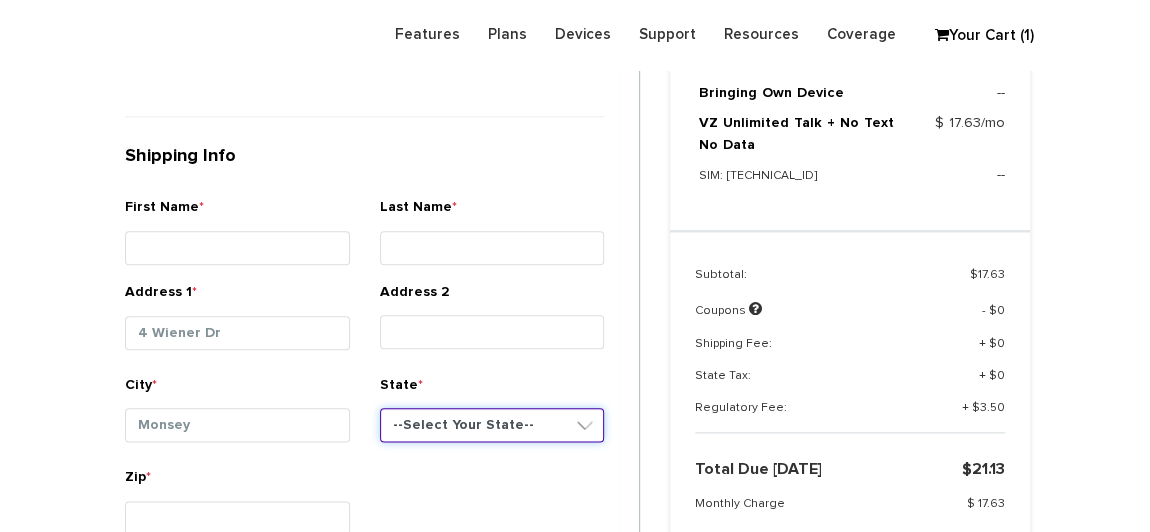 select on "NY" 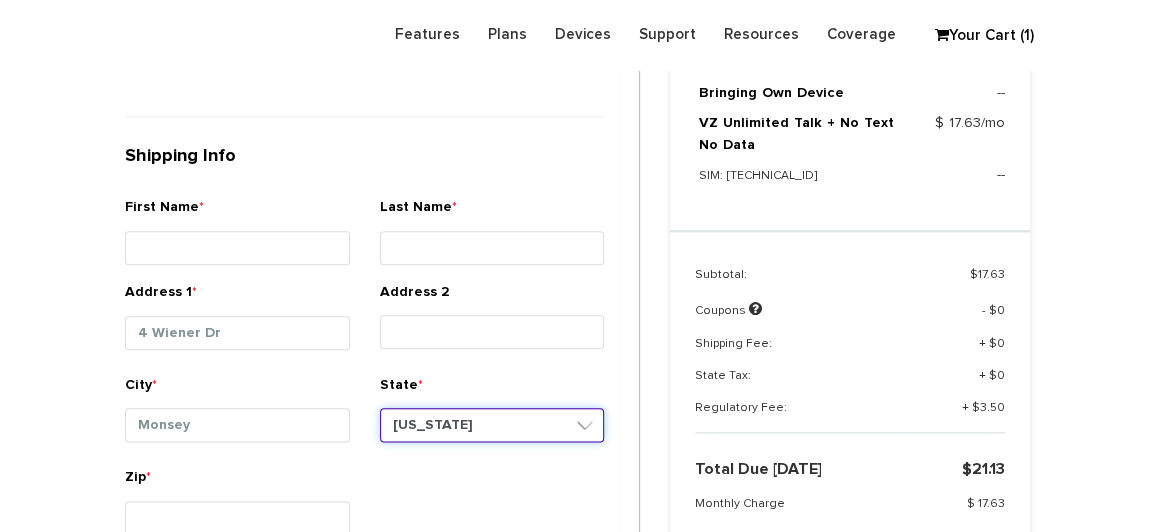 click on "--Select Your State-- District of Columbia Alabama Alaska Arizona Arkansas California Colorado Connecticut Delaware Florida Georgia Hawaii Idaho Illinois Indiana Iowa Kansas Kentucky Louisiana Maine Maryland Massachusetts Michigan Minnesota Mississippi Missouri Montana Nebraska Nevada New Hampshire New Jersey New Mexico New York North Carolina North Dakota Ohio Oklahoma Oregon Pennsylvania Rhode Island South Carolina South Dakota Tennessee Texas Utah Vermont Virginia Washington West Virginia Wisconsin Wyoming" at bounding box center [492, 425] 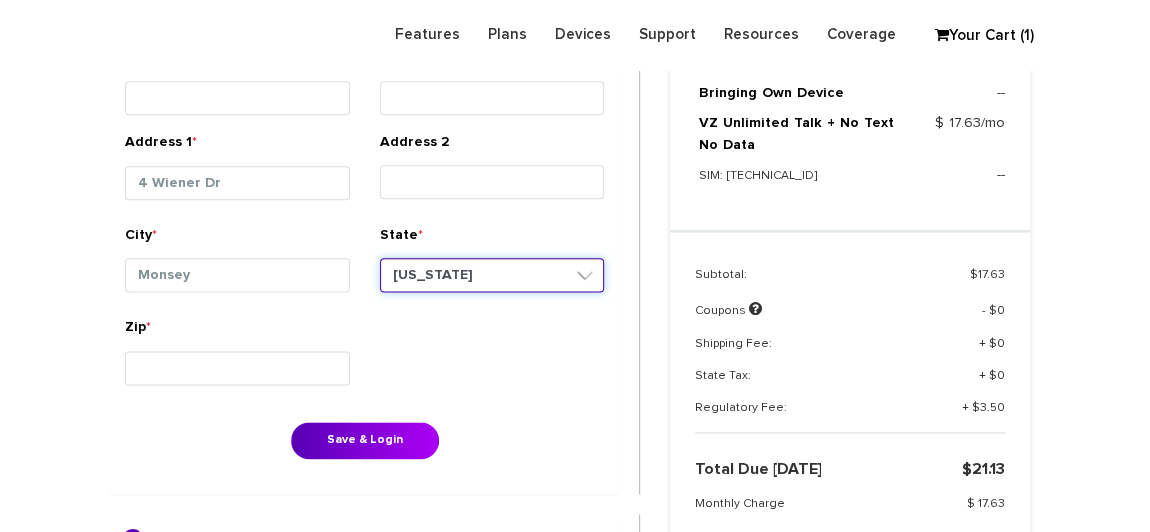 scroll, scrollTop: 1170, scrollLeft: 0, axis: vertical 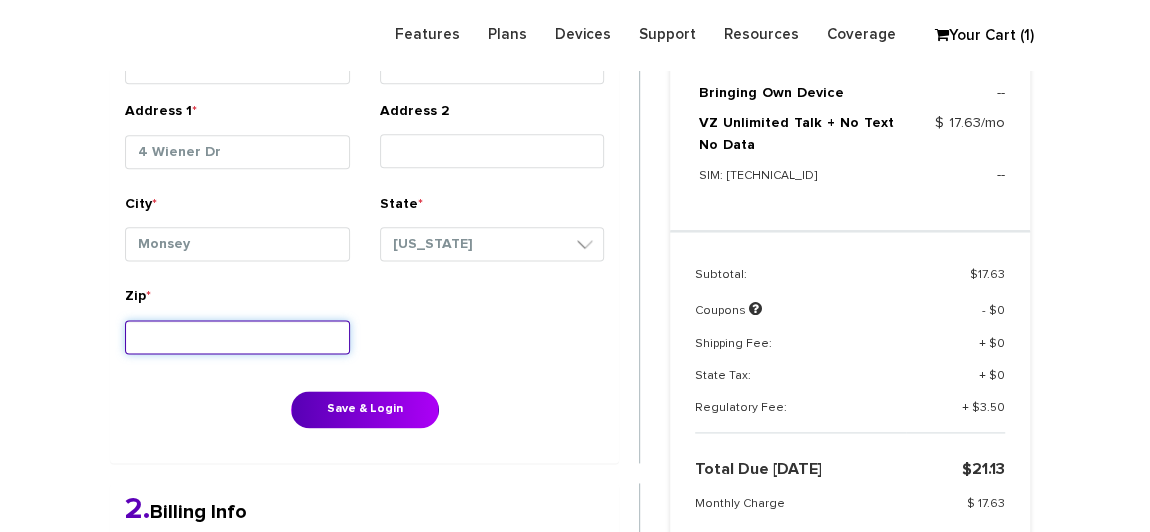 click on "Zip  *" at bounding box center (237, 337) 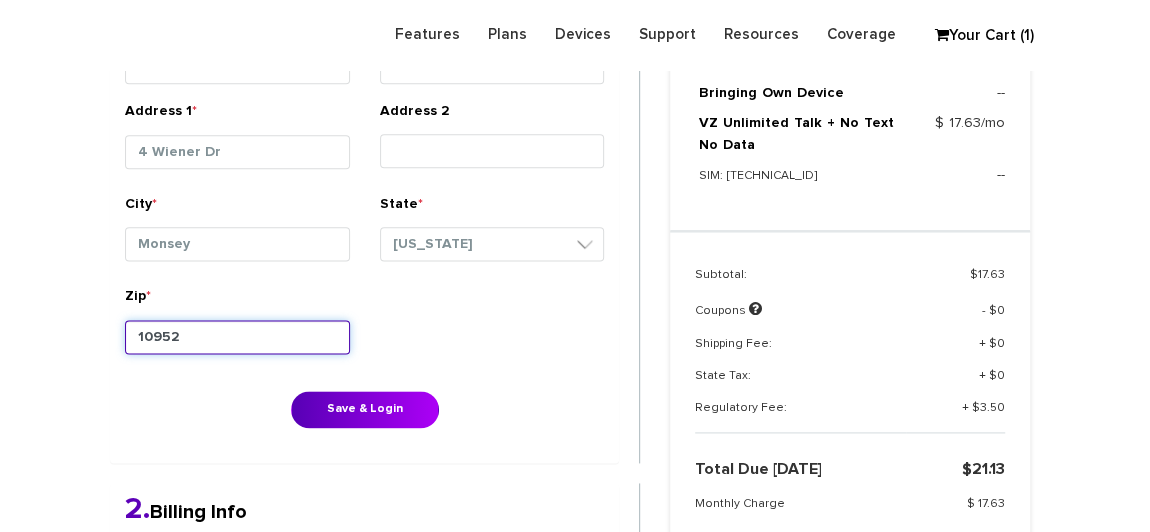 type on "10952" 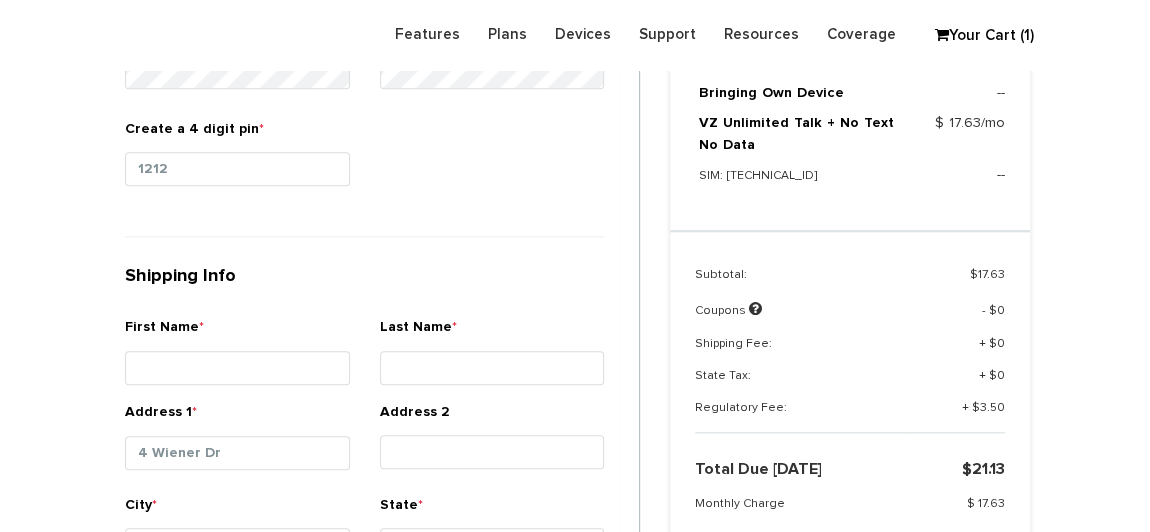 scroll, scrollTop: 898, scrollLeft: 0, axis: vertical 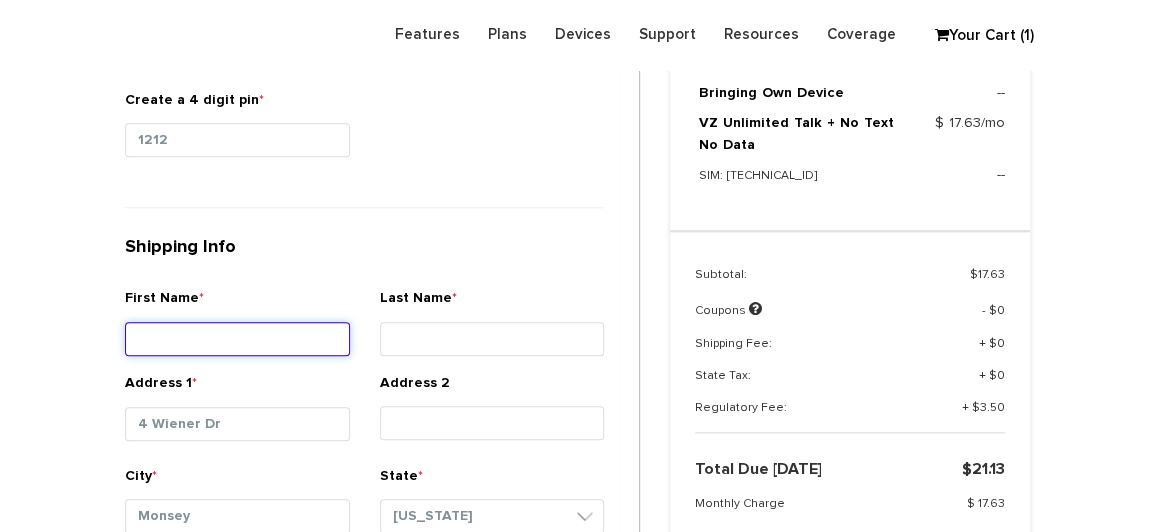 click on "First Name  *" at bounding box center [237, 339] 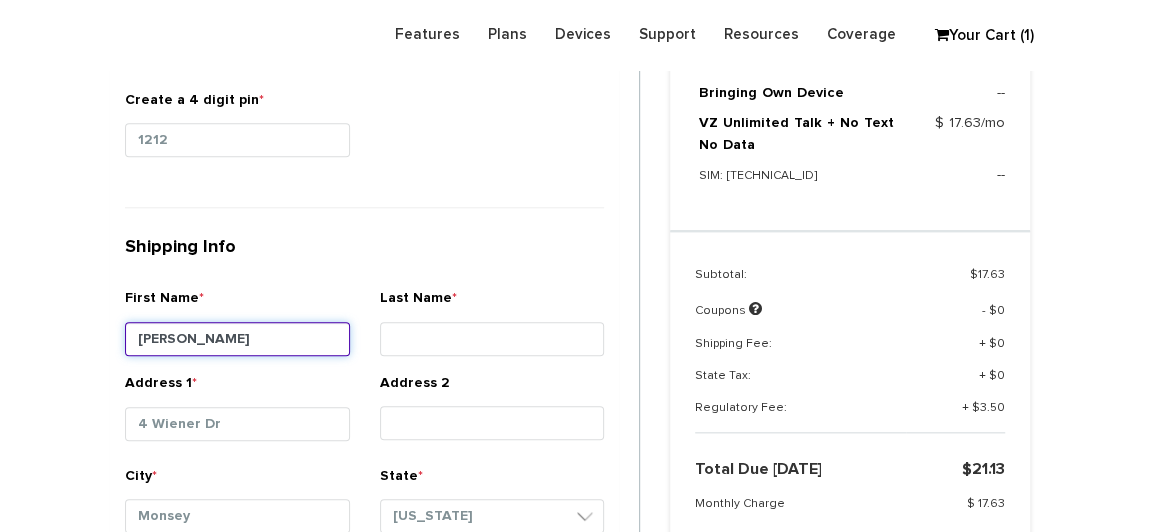 type on "Aron" 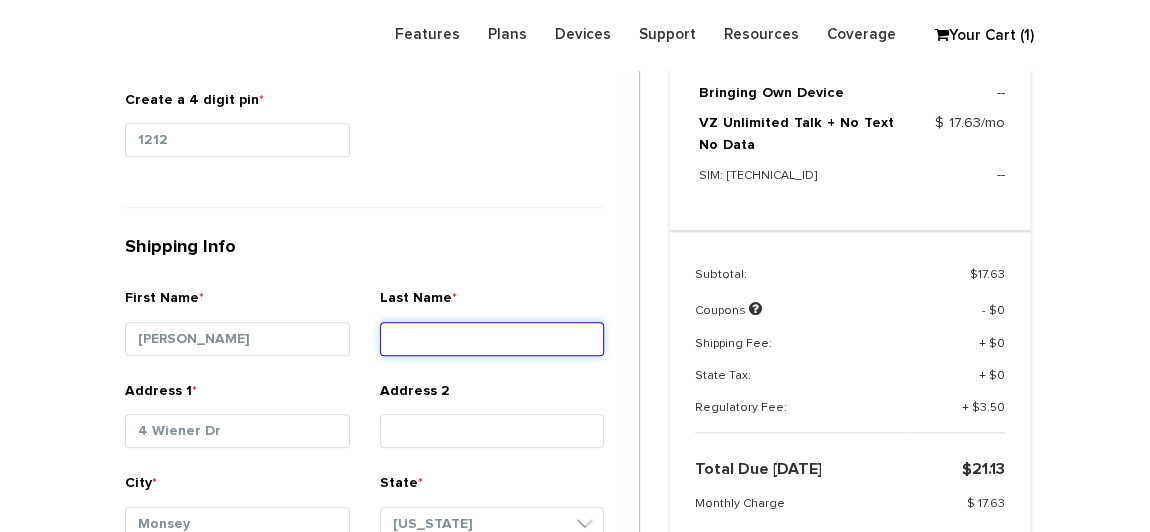 click on "Last Name  *" at bounding box center [492, 339] 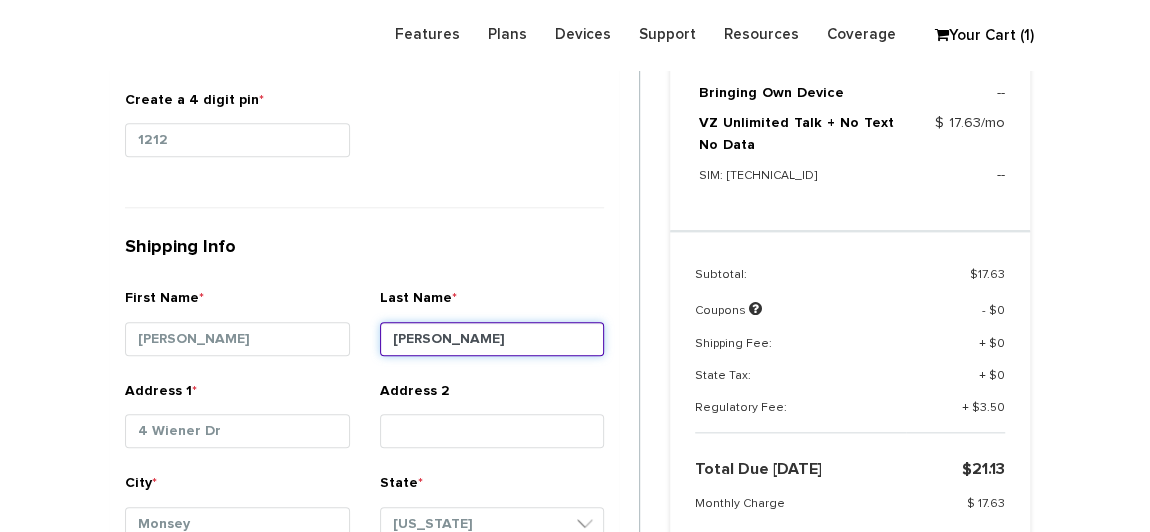 type on "Klein" 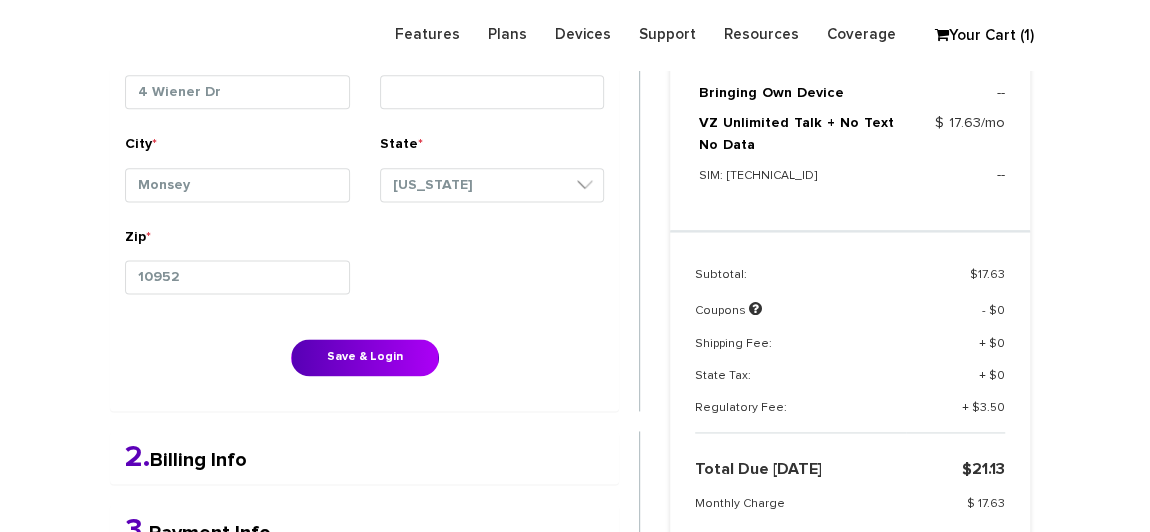 scroll, scrollTop: 1261, scrollLeft: 0, axis: vertical 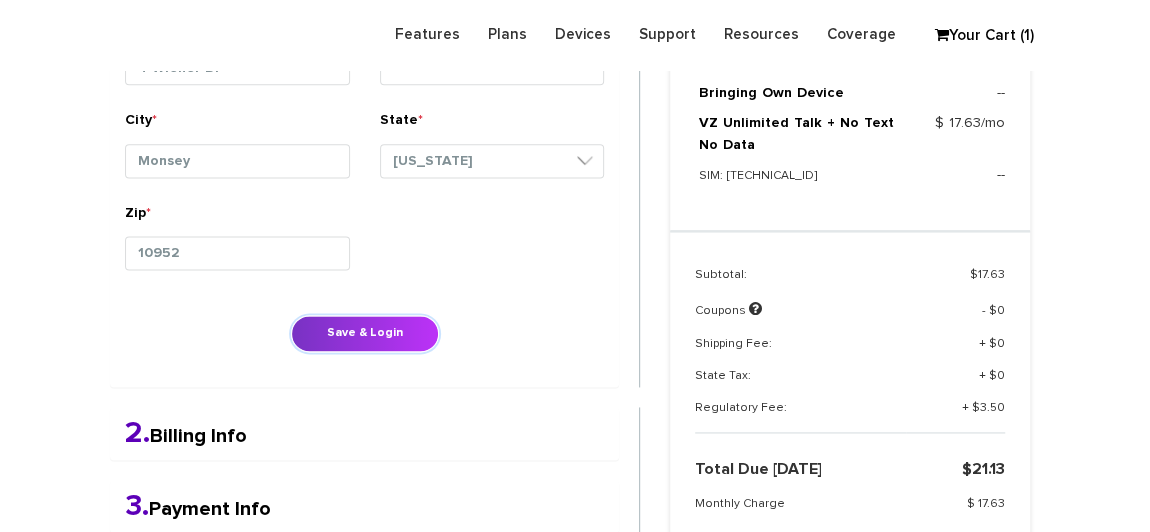 click on "Save & Login" at bounding box center (365, 333) 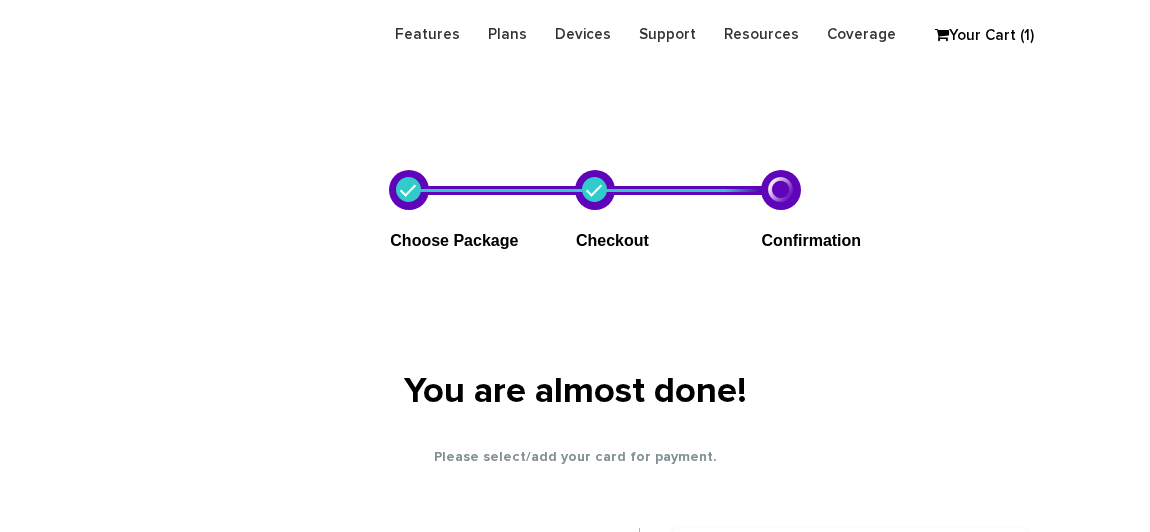 scroll, scrollTop: 1139, scrollLeft: 0, axis: vertical 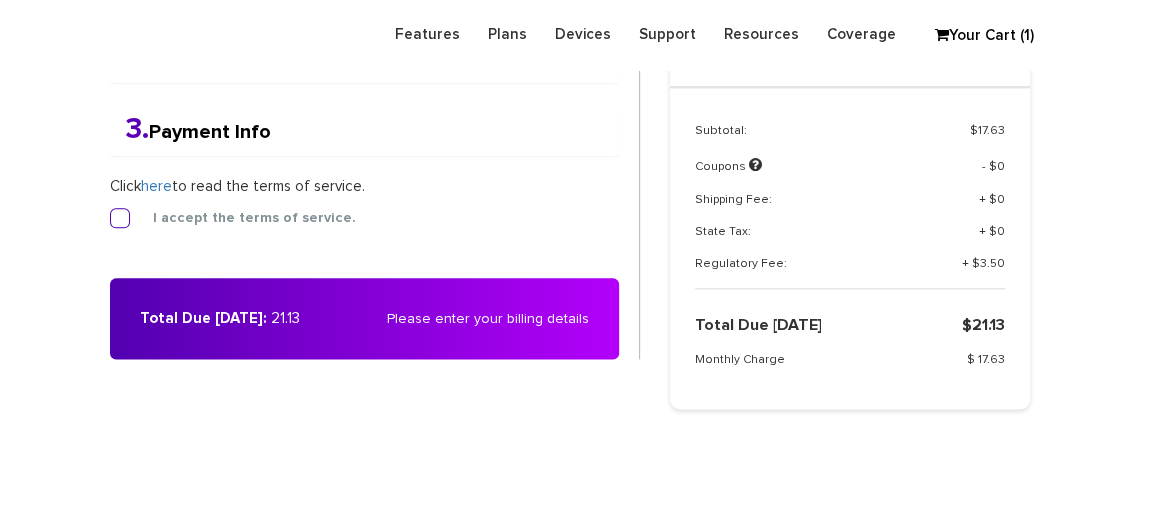 click on "I accept the terms of service." at bounding box center (239, 218) 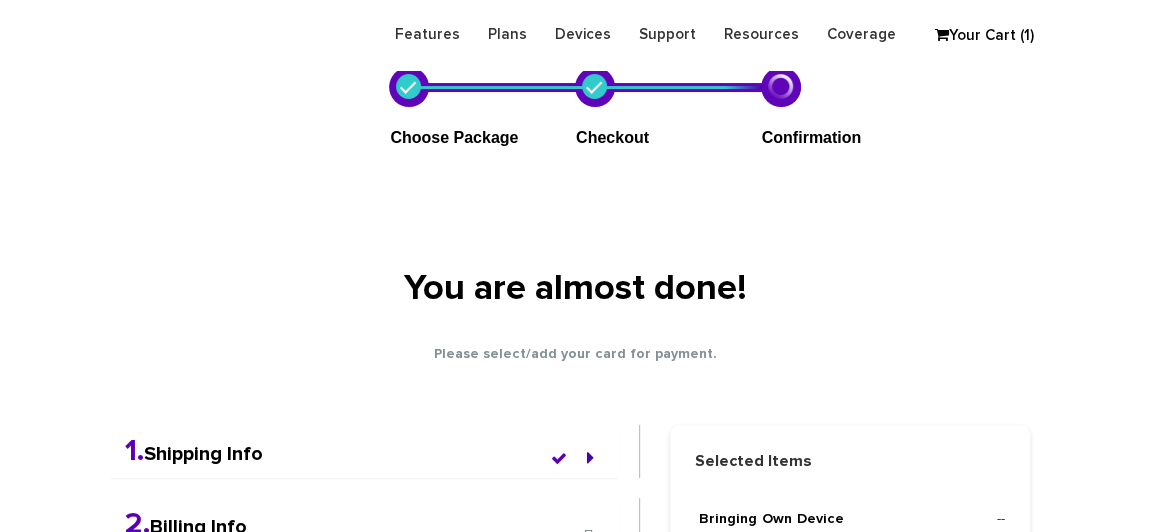 scroll, scrollTop: 466, scrollLeft: 0, axis: vertical 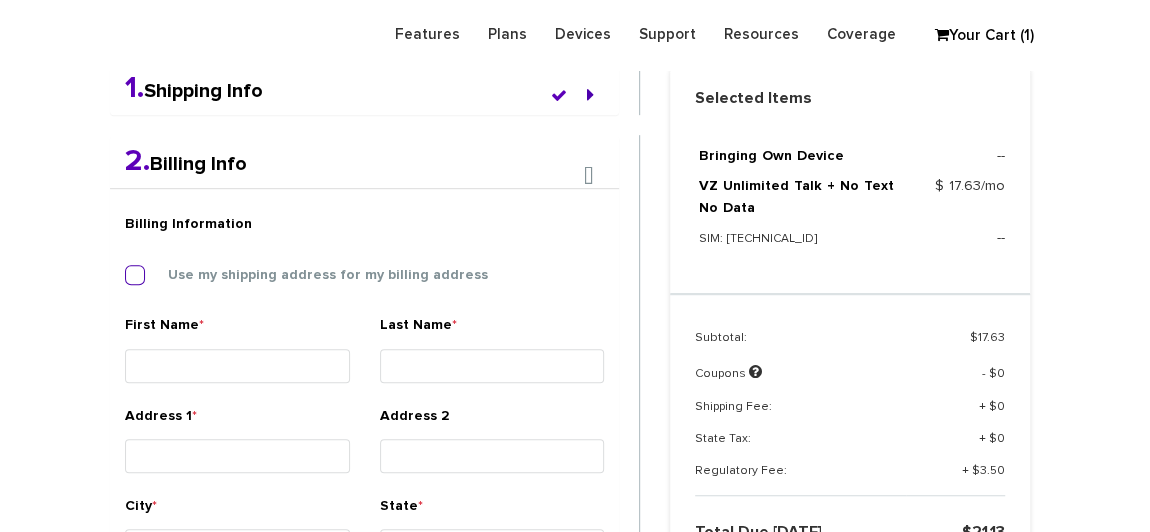 click on "Use my shipping address for my billing address" at bounding box center [313, 275] 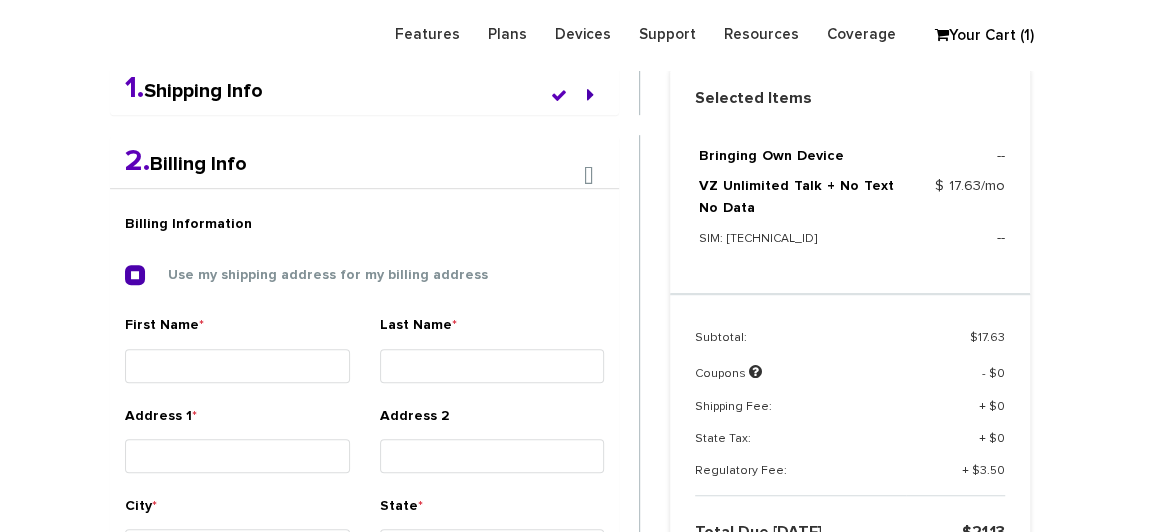 type on "[PERSON_NAME]" 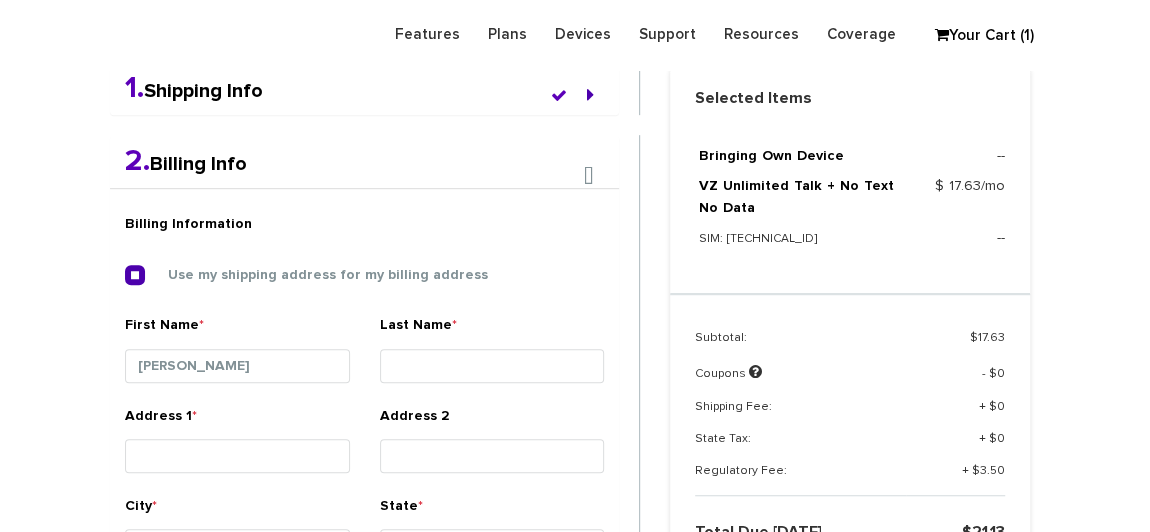 type on "Klein" 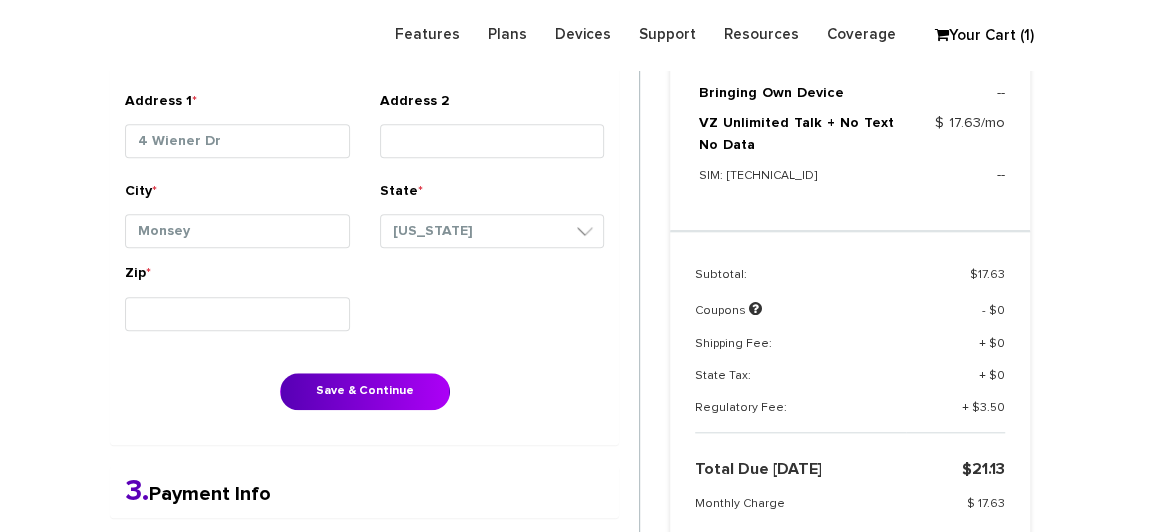 scroll, scrollTop: 830, scrollLeft: 0, axis: vertical 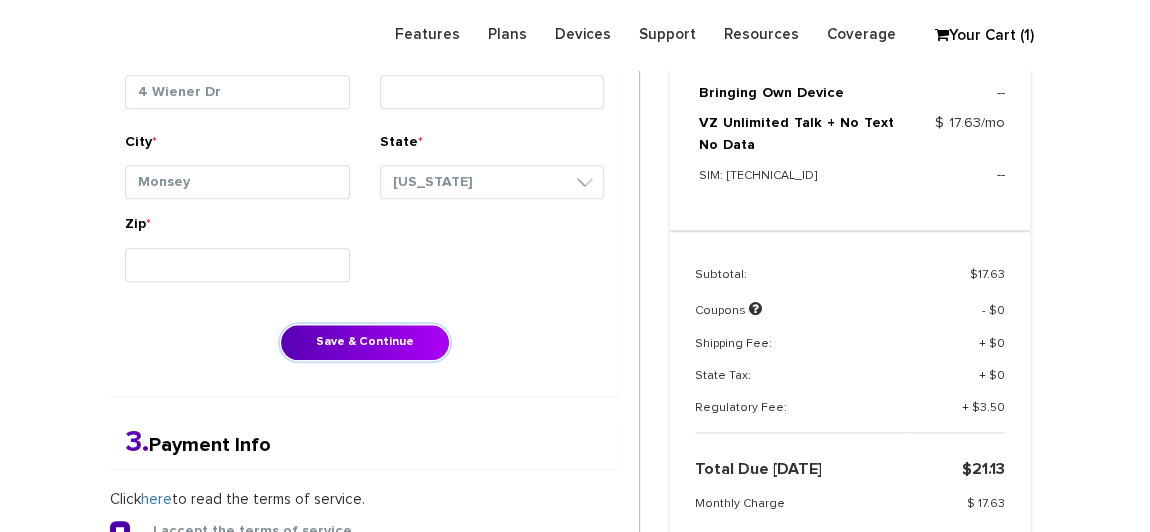 click on "Save & Continue" at bounding box center [365, 342] 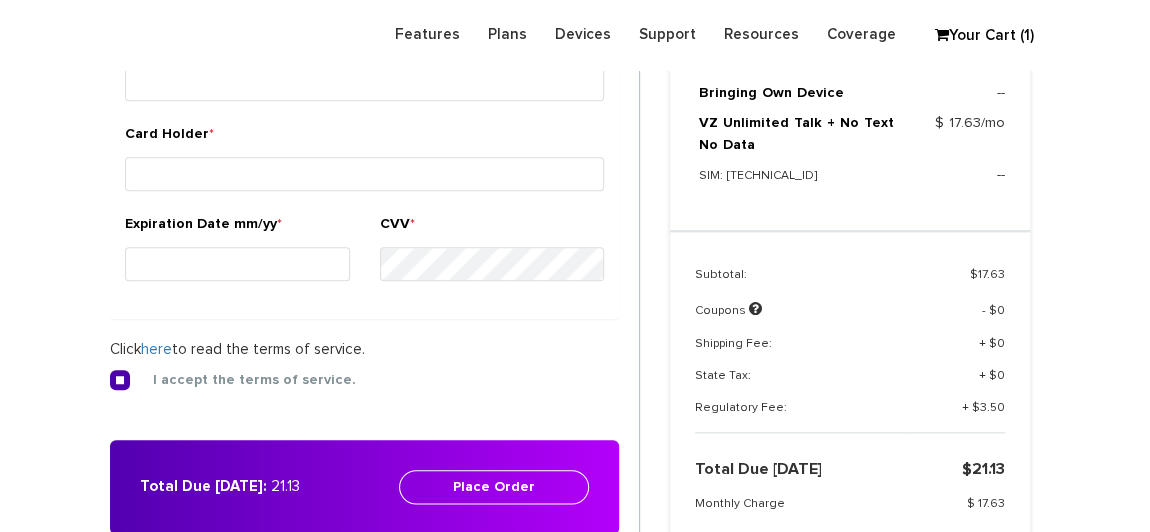 scroll, scrollTop: 835, scrollLeft: 0, axis: vertical 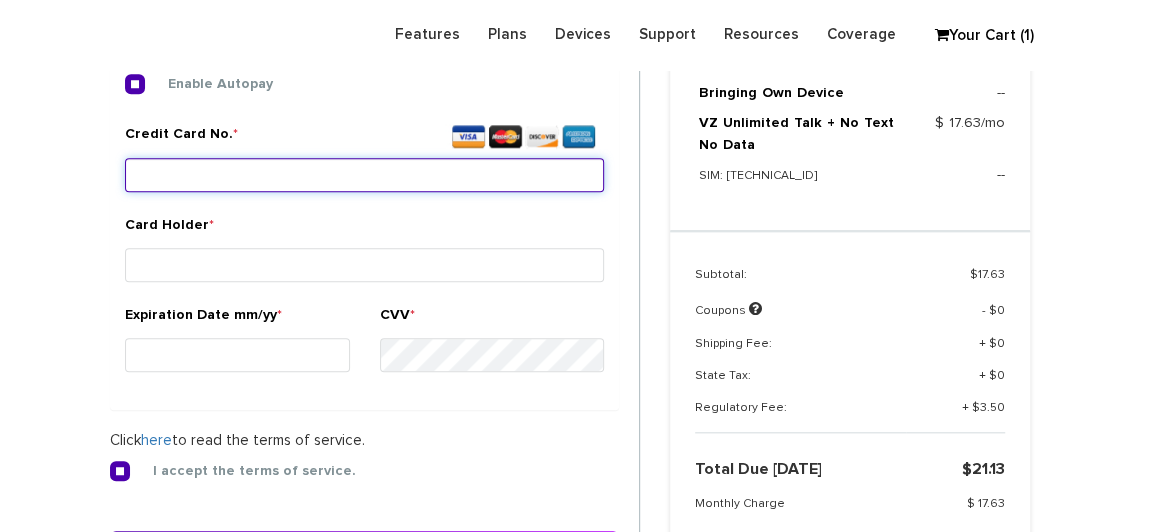 click on "Credit Card No.  *" at bounding box center (364, 175) 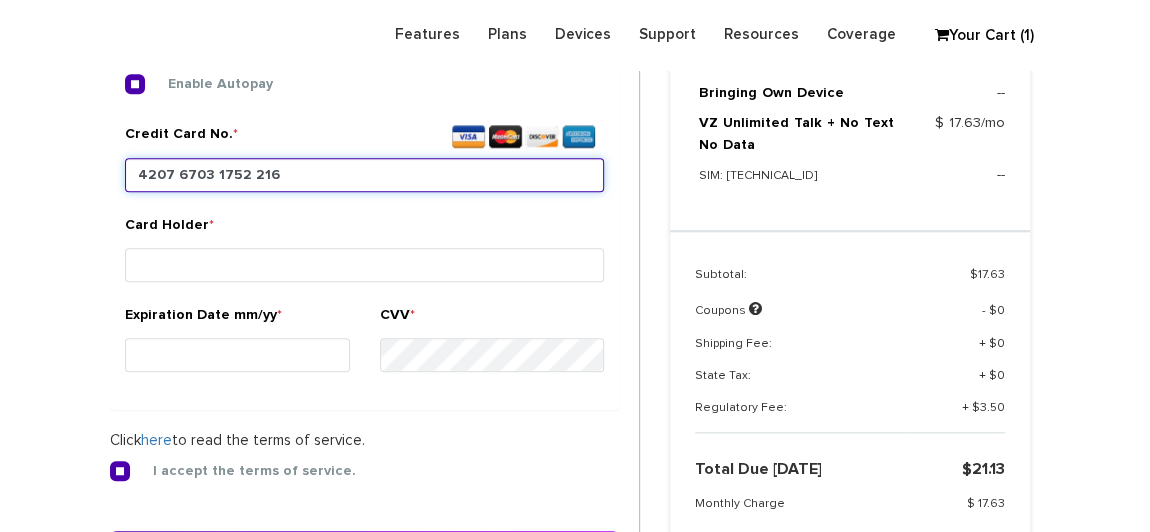 type on "4207 6703 1752 2160" 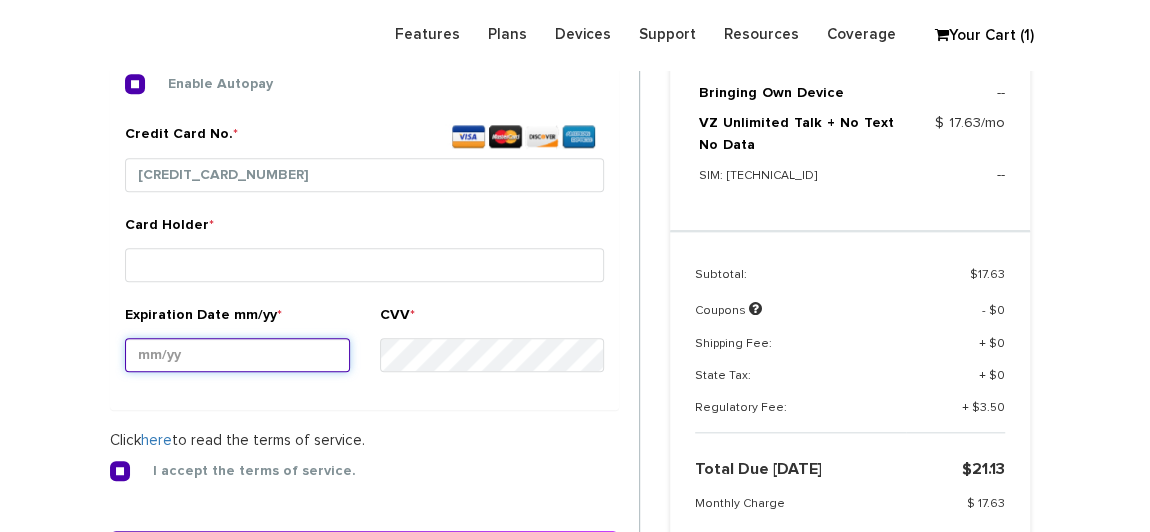 click on "Expiration Date mm/yy  *" at bounding box center (237, 355) 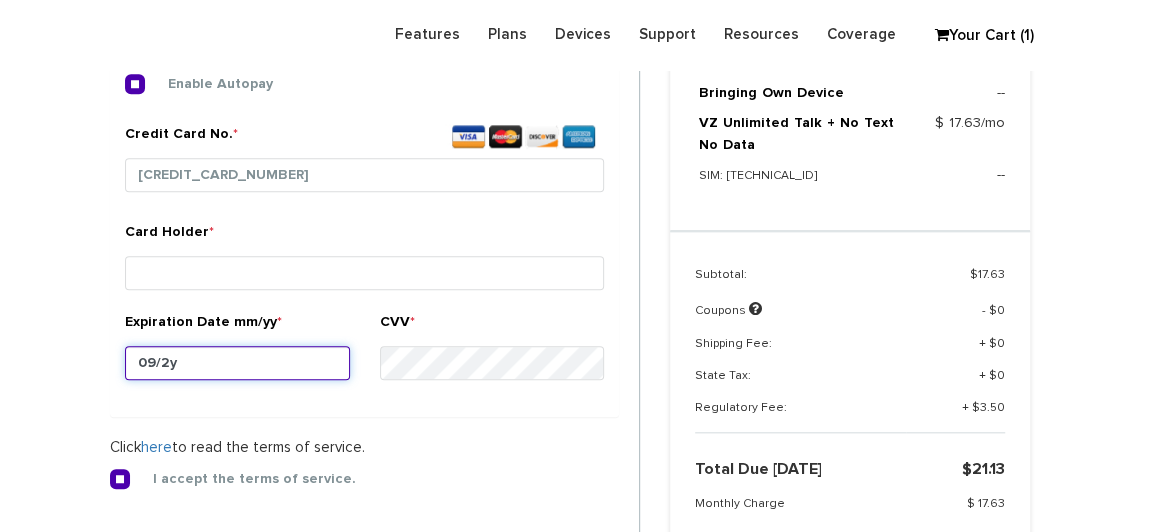 type on "09/29" 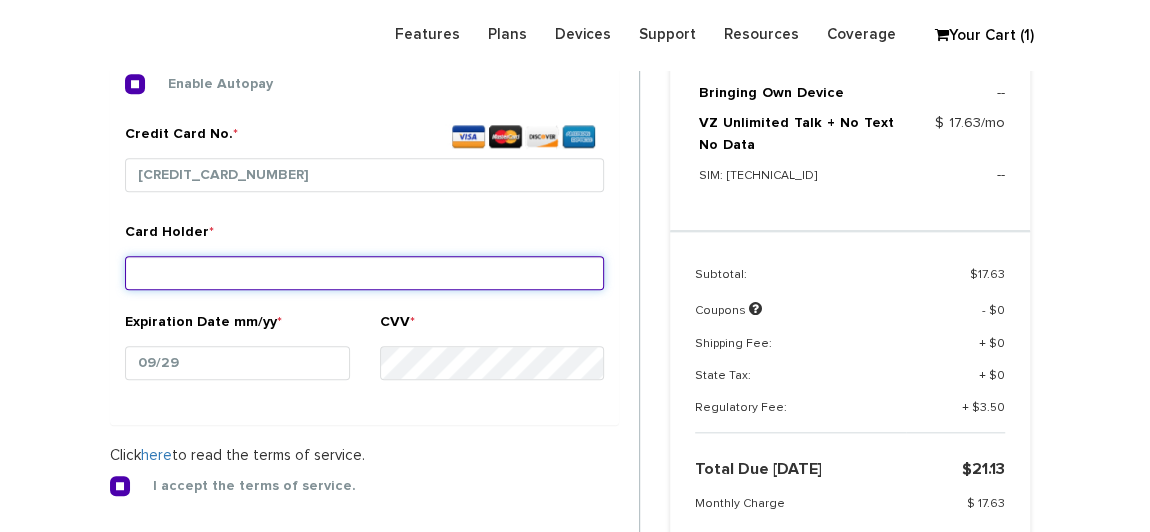 click on "Card Holder  *" at bounding box center [364, 273] 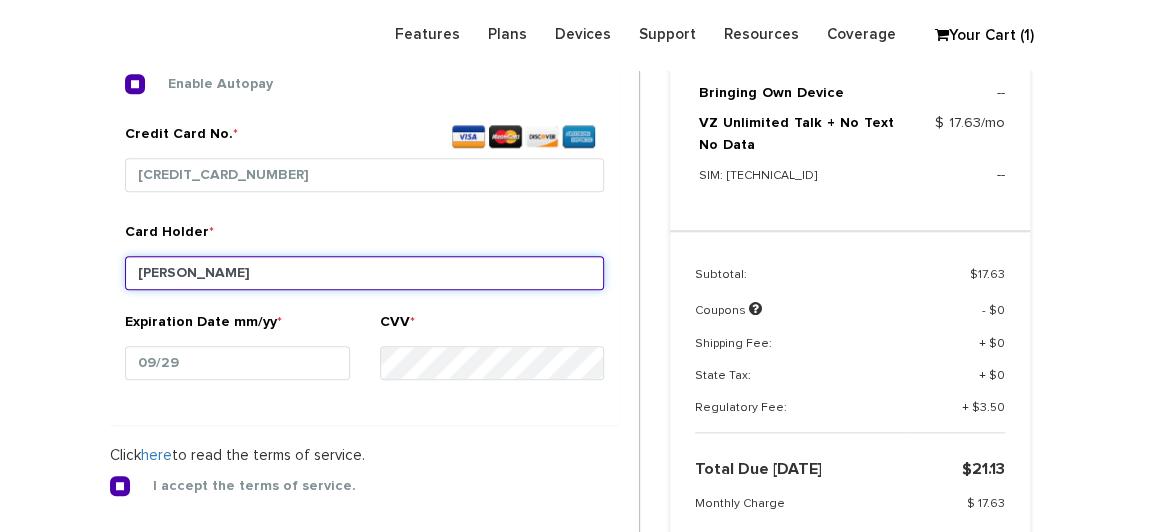 type on "Aron Klein" 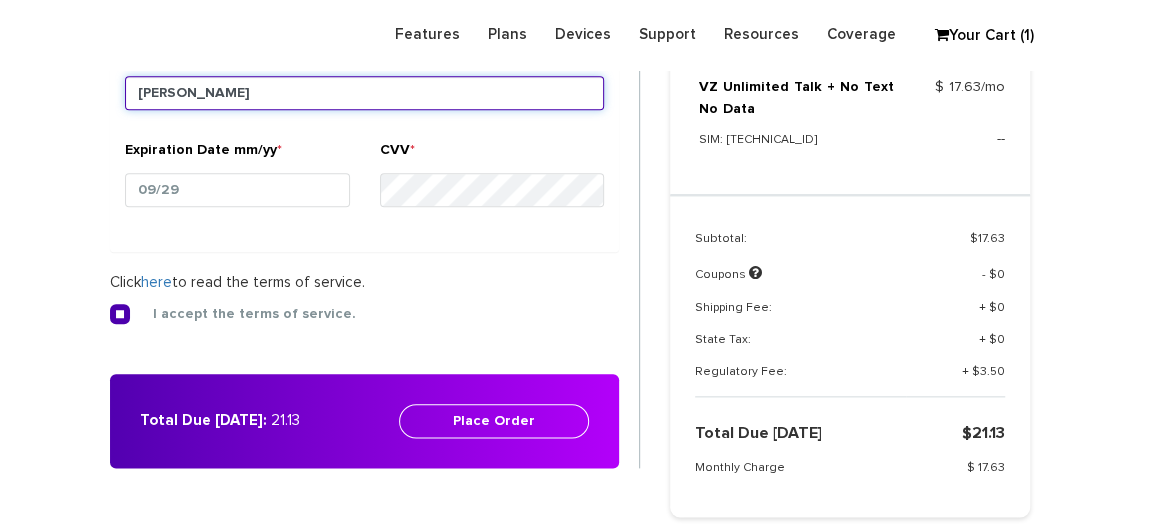 scroll, scrollTop: 1016, scrollLeft: 0, axis: vertical 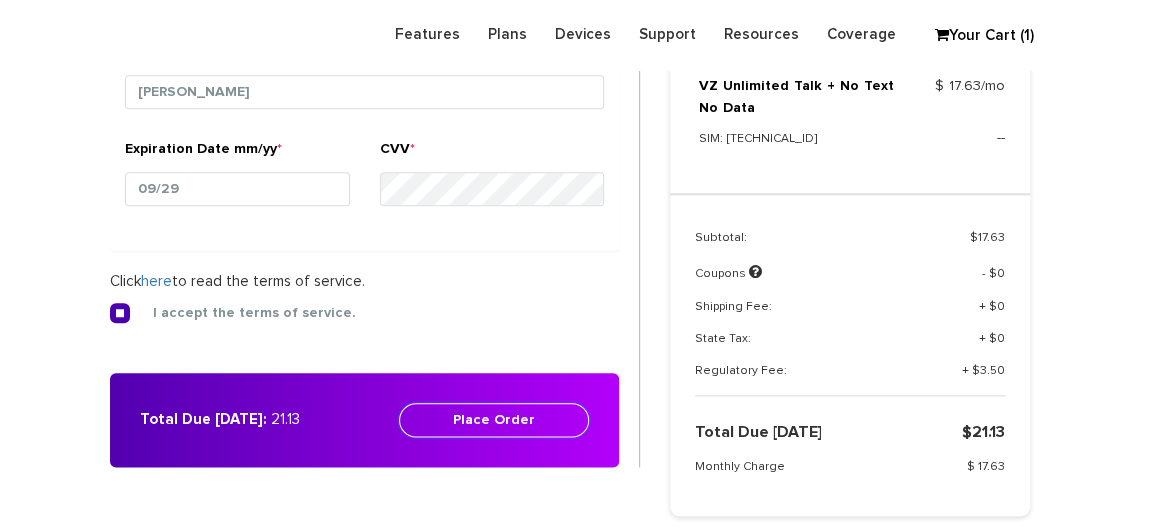 click on "Place Order" at bounding box center [494, 420] 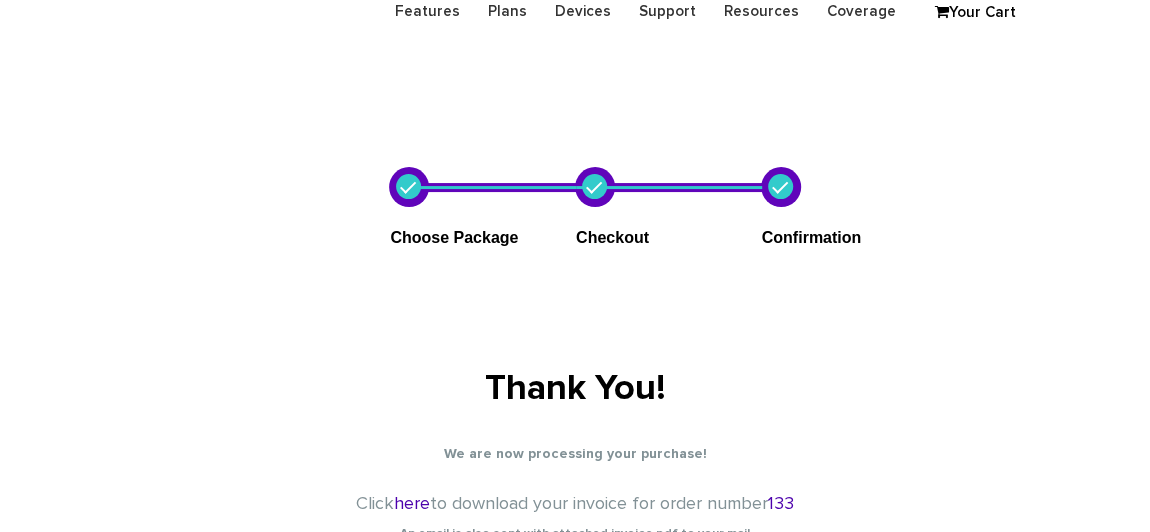 scroll, scrollTop: 0, scrollLeft: 0, axis: both 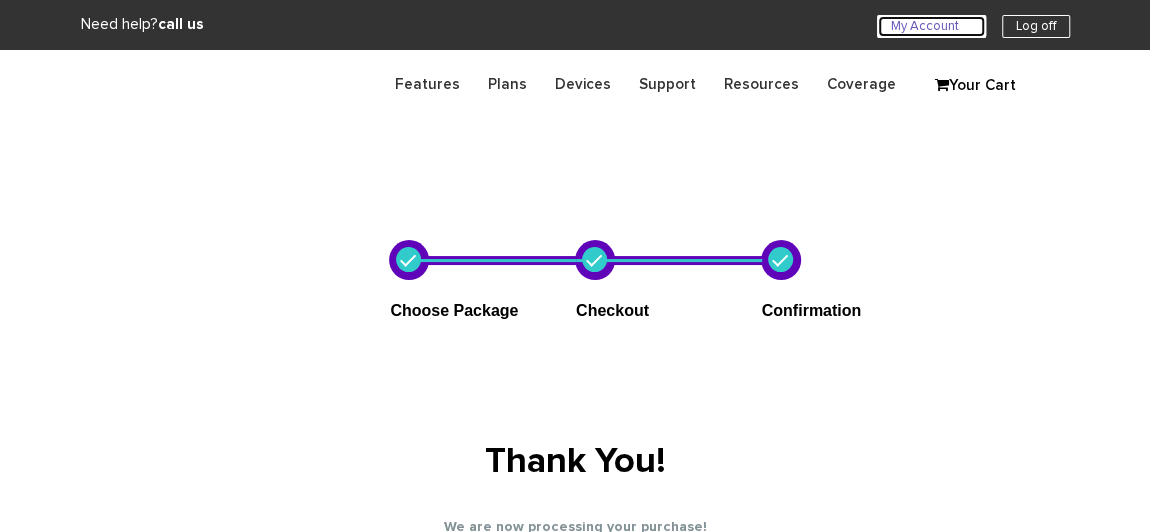 click on "My Account  U" at bounding box center [931, 26] 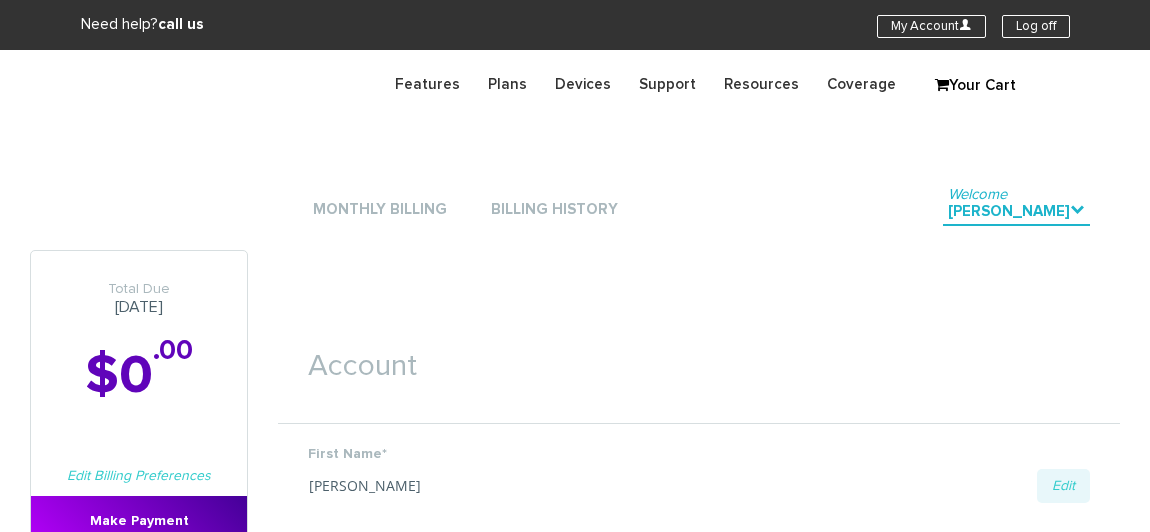 scroll, scrollTop: 0, scrollLeft: 0, axis: both 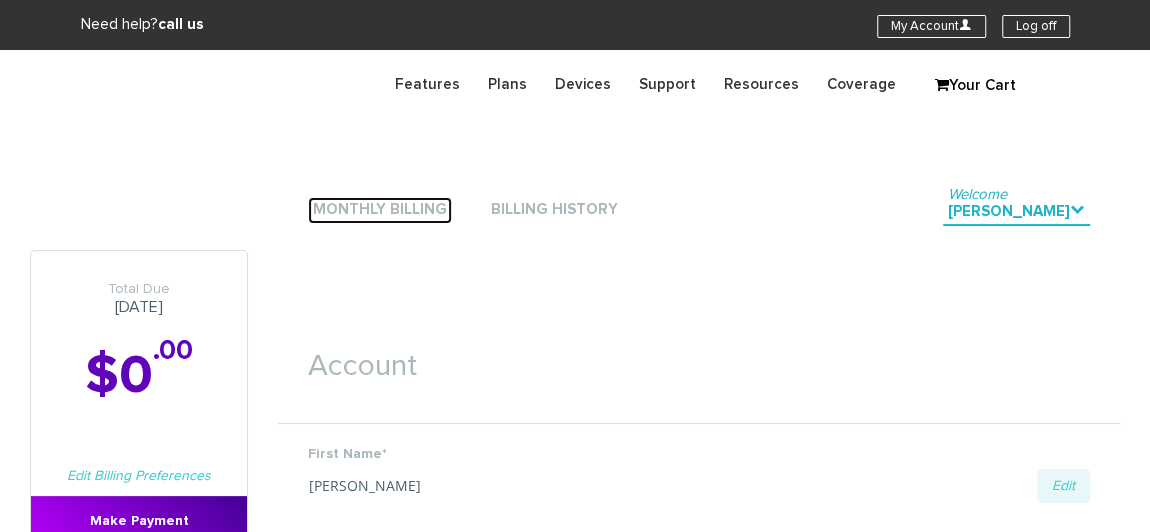 click on "Monthly Billing" at bounding box center (380, 210) 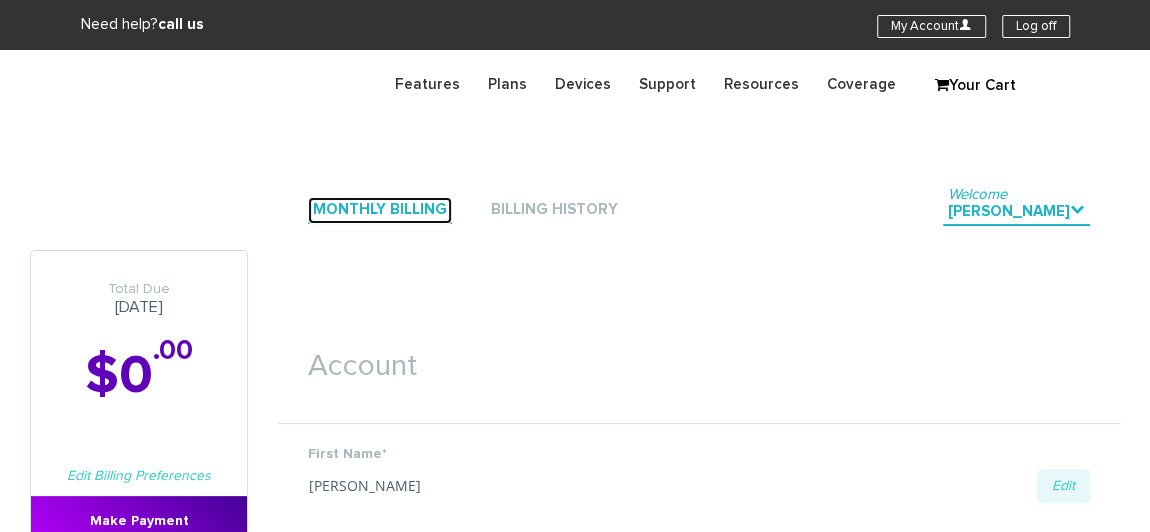 click on "Monthly Billing" at bounding box center (380, 210) 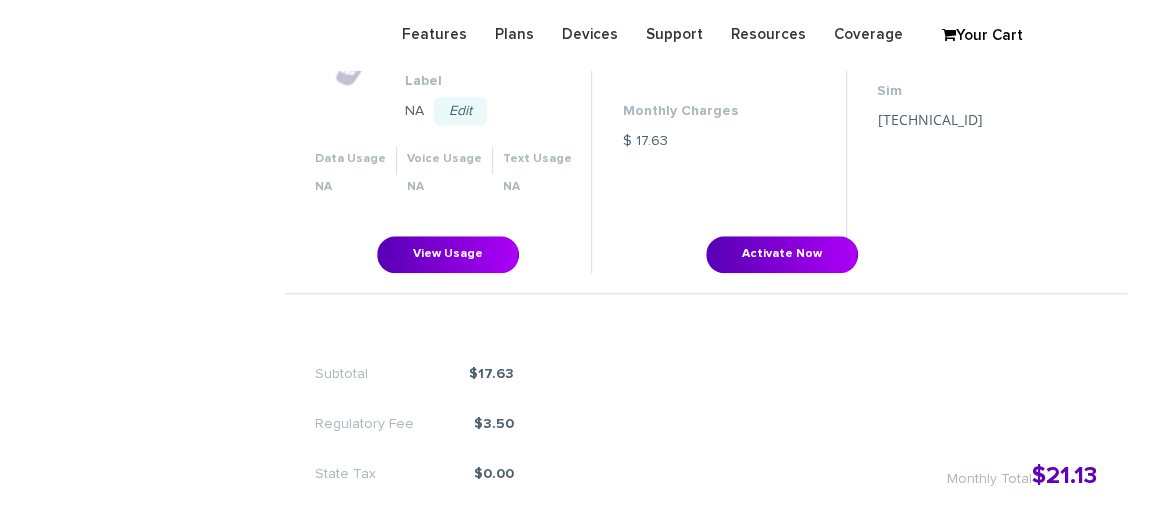 scroll, scrollTop: 909, scrollLeft: 0, axis: vertical 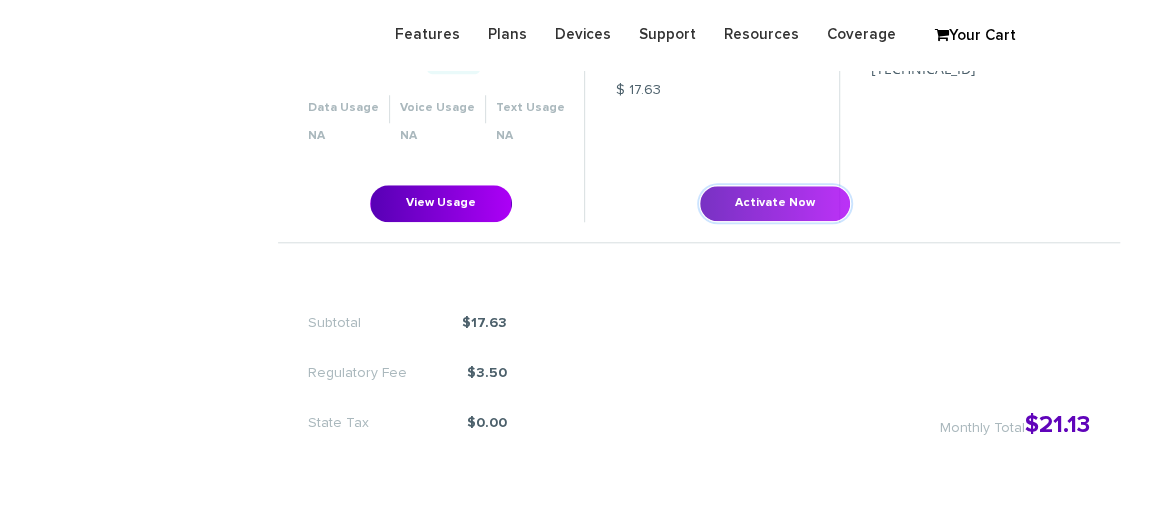 click on "Activate Now" at bounding box center (775, 203) 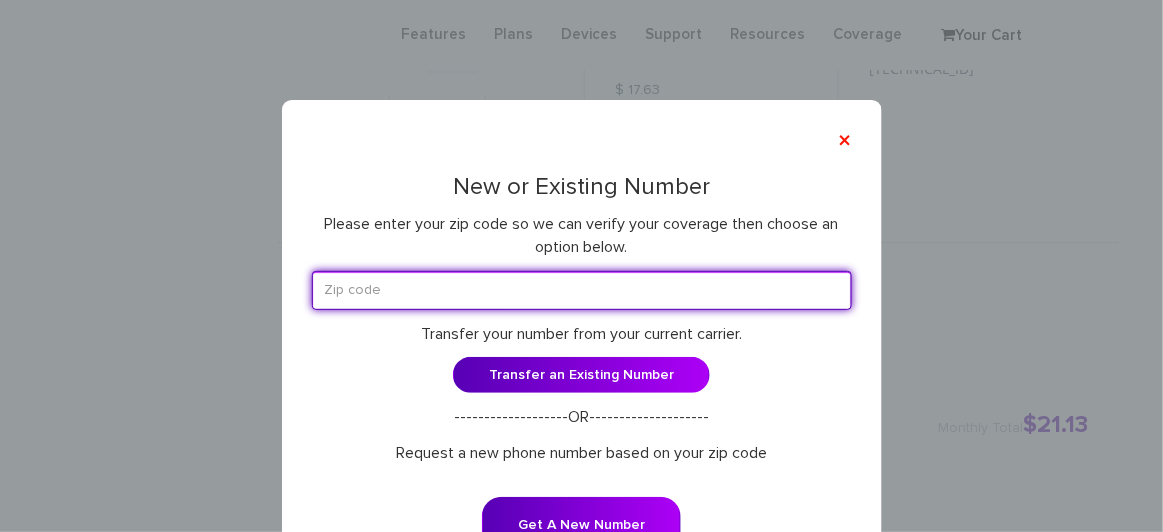 click at bounding box center [582, 290] 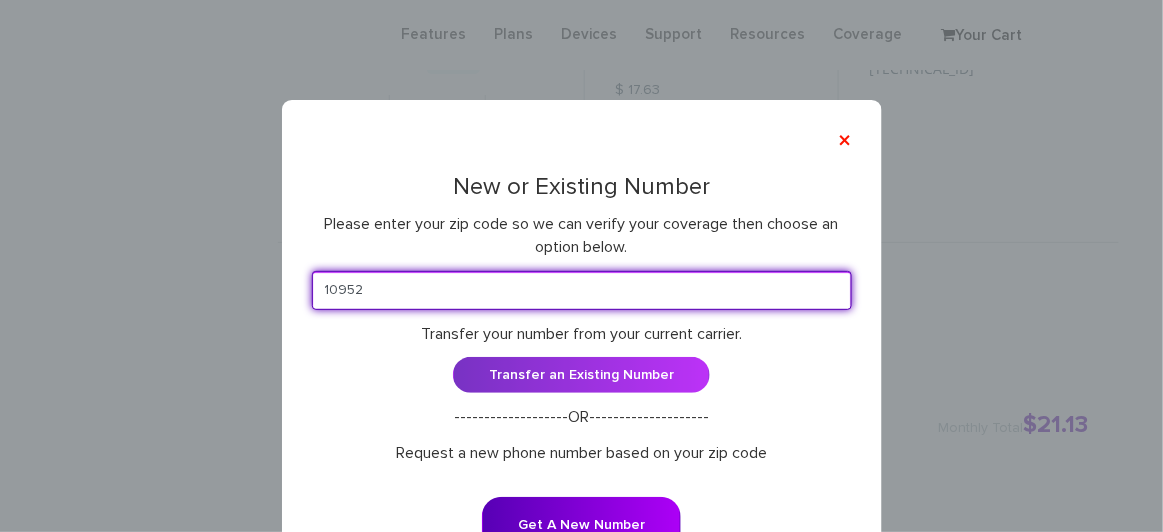 type on "10952" 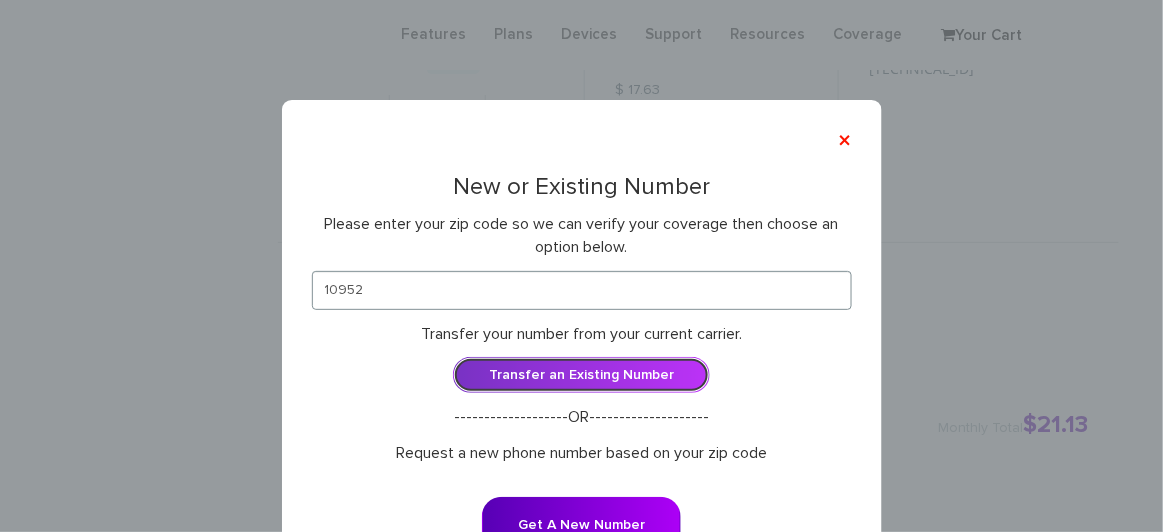 click on "Transfer an Existing  Number" at bounding box center [581, 375] 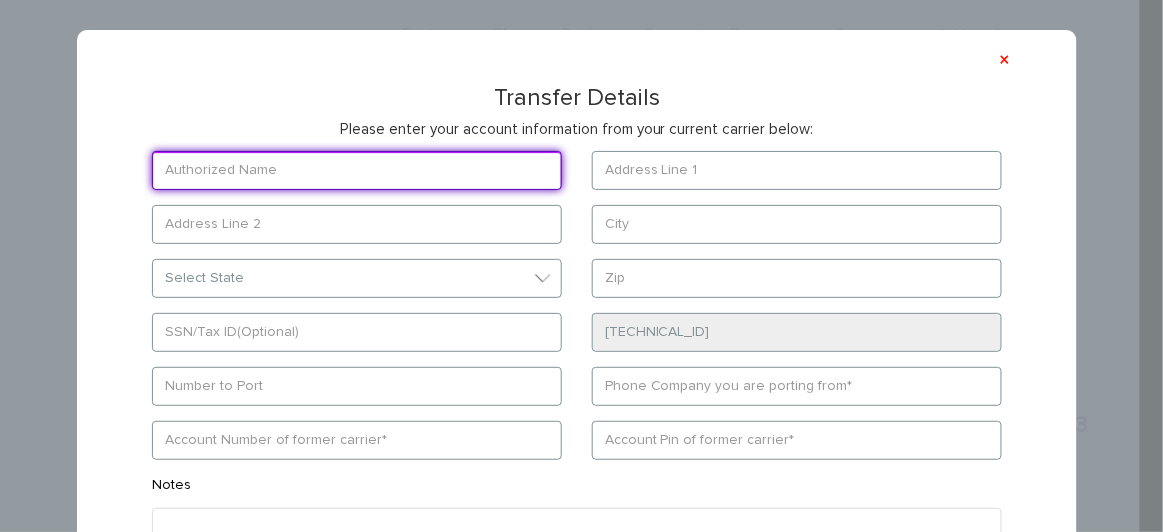 click at bounding box center [357, 170] 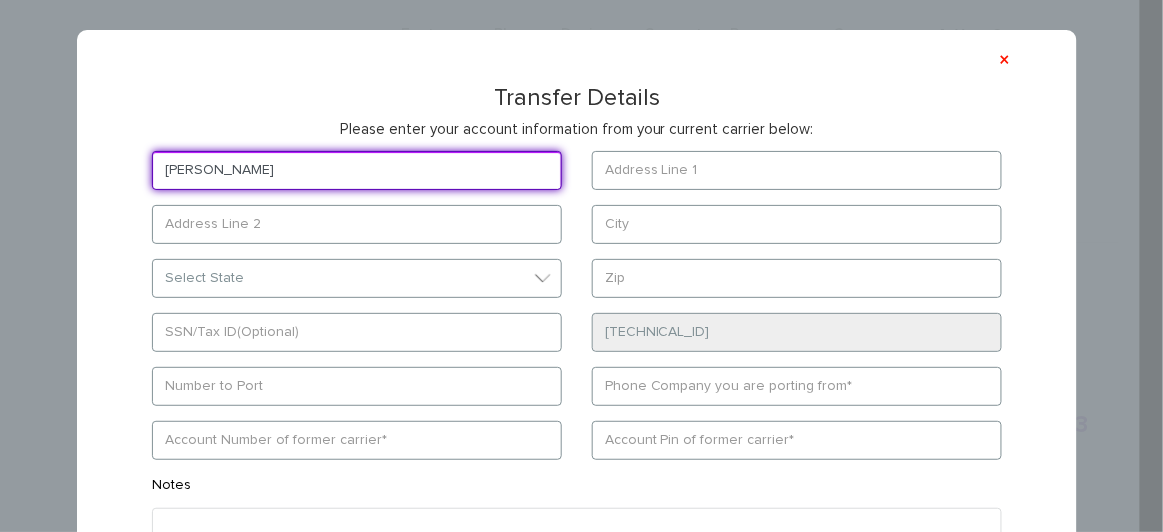 type on "[PERSON_NAME]" 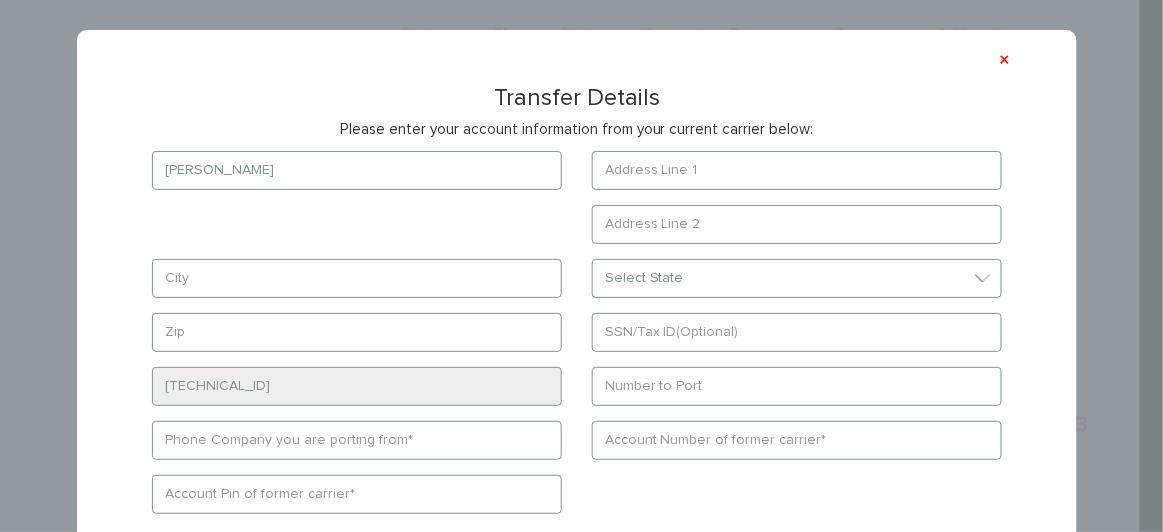 click on "×
Transfer Details
Please enter your account information from your current carrier below:
Aron Klein
Select State
District of Columbia
Alabama Alaska Arizona Arkansas California Colorado Connecticut" at bounding box center [577, 394] 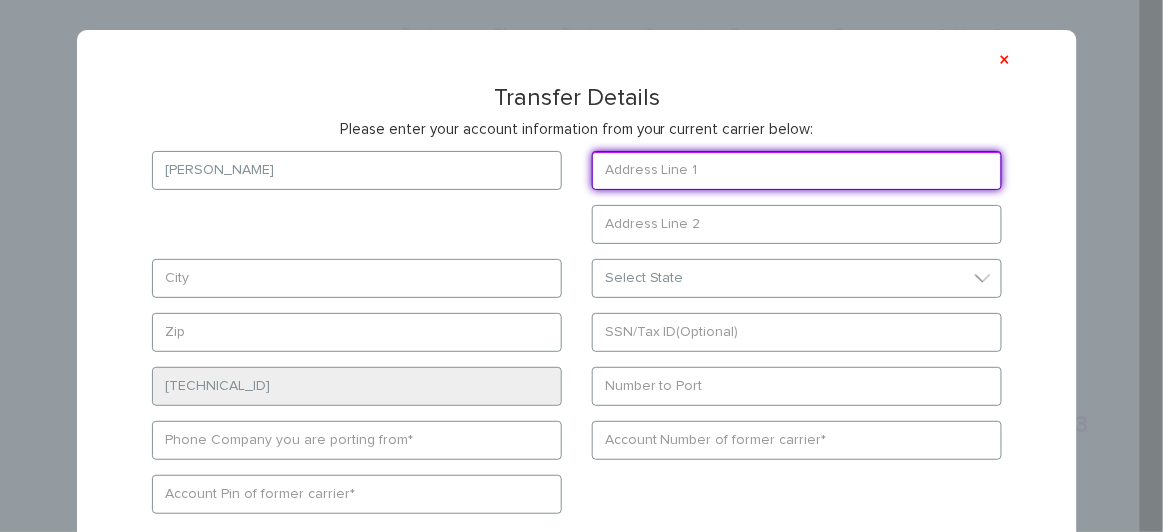 click at bounding box center (797, 170) 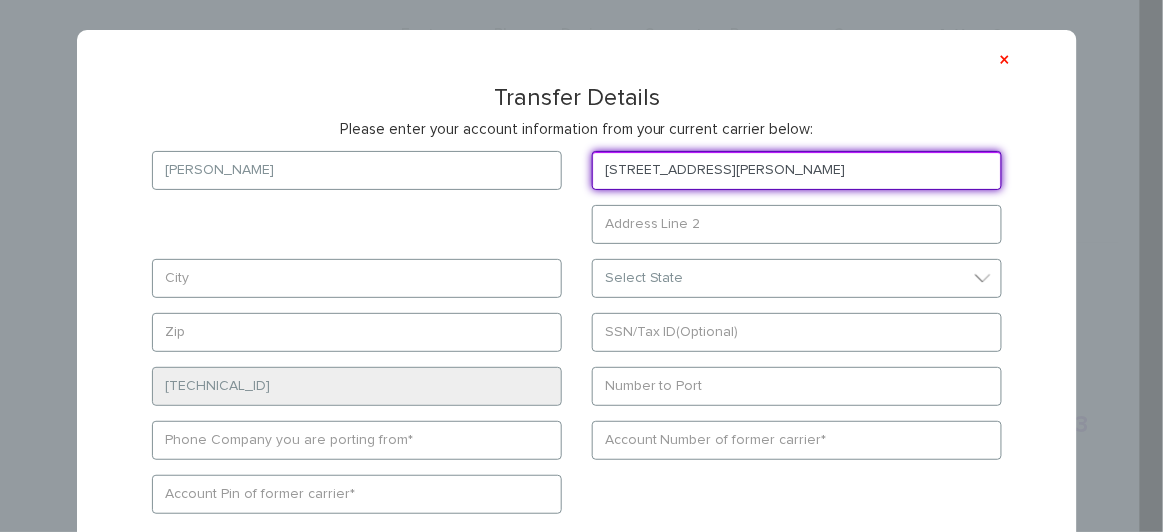 type on "4 Wiener Dr, Monsey, NY 10952" 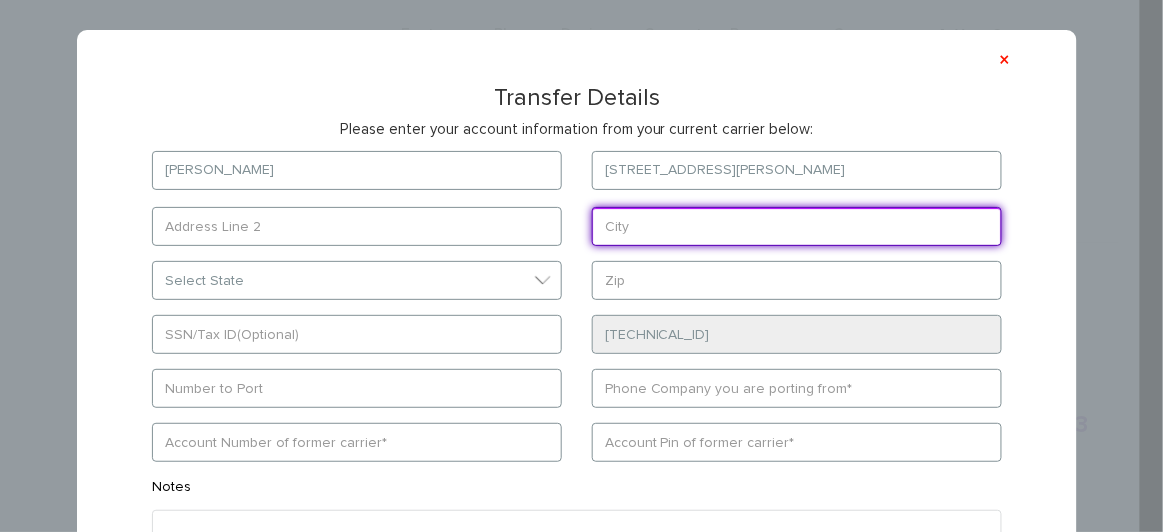 click on "Aron Klein
4 Wiener Dr, Monsey, NY 10952
Select State
District of Columbia
Alabama
Alaska
Arizona Arkansas California Colorado Connecticut Delaware" at bounding box center (577, 402) 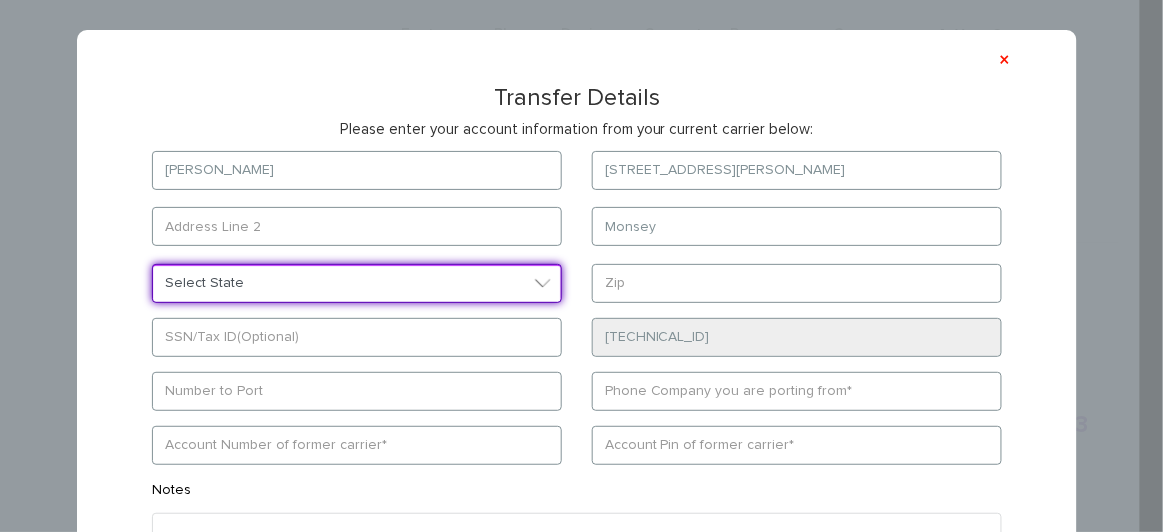 click on "Select State
District of Columbia
Alabama
Alaska
Arizona
Arkansas
California
Colorado
Connecticut
Delaware
Florida
Georgia
Hawaii Idaho Illinois Iowa" at bounding box center [357, 283] 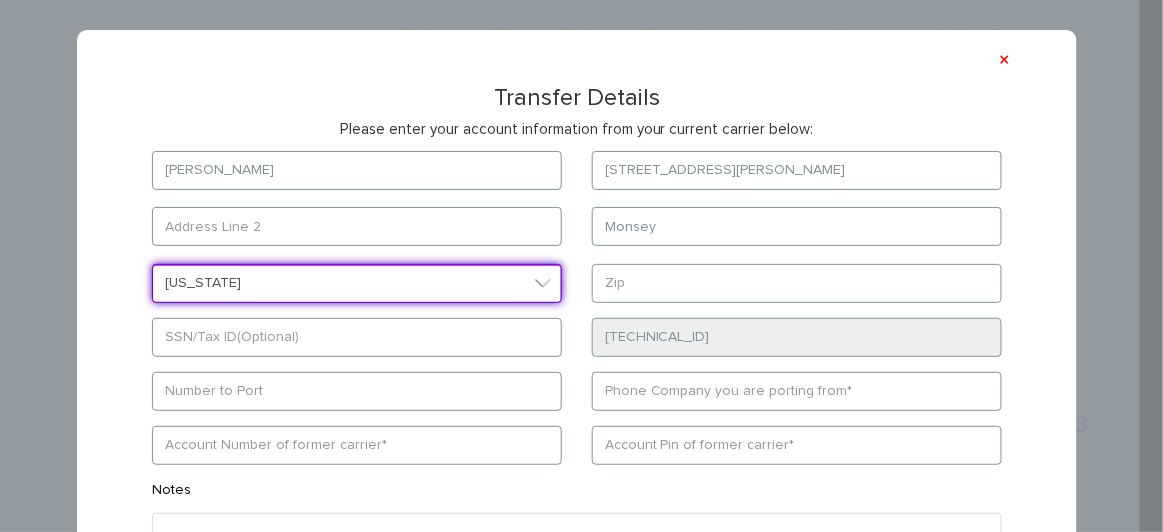 click on "Select State
District of Columbia
Alabama
Alaska
Arizona
Arkansas
California
Colorado
Connecticut
Delaware
Florida
Georgia
Hawaii Idaho Illinois Iowa" at bounding box center (357, 283) 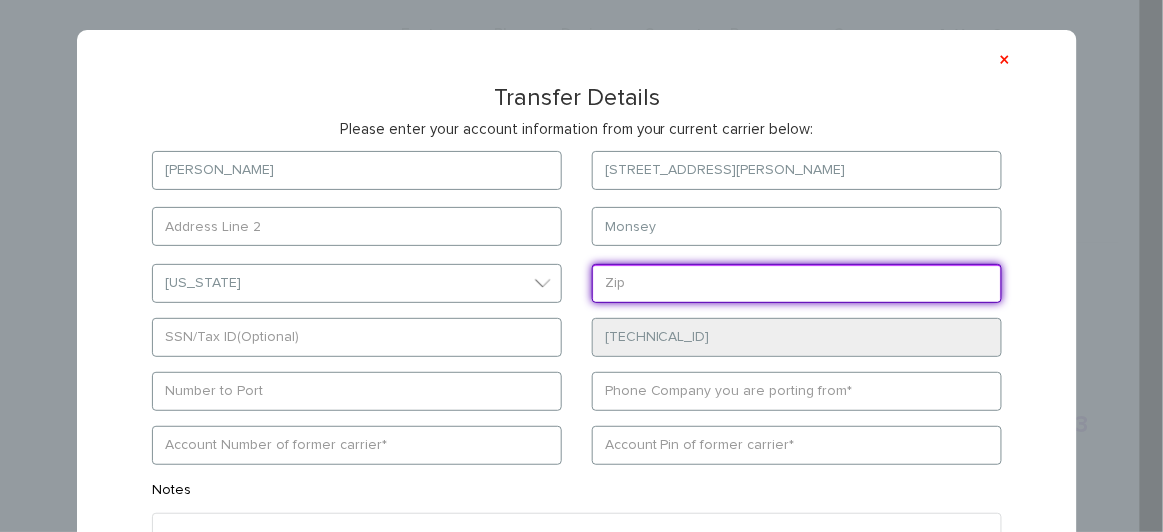 click at bounding box center [797, 283] 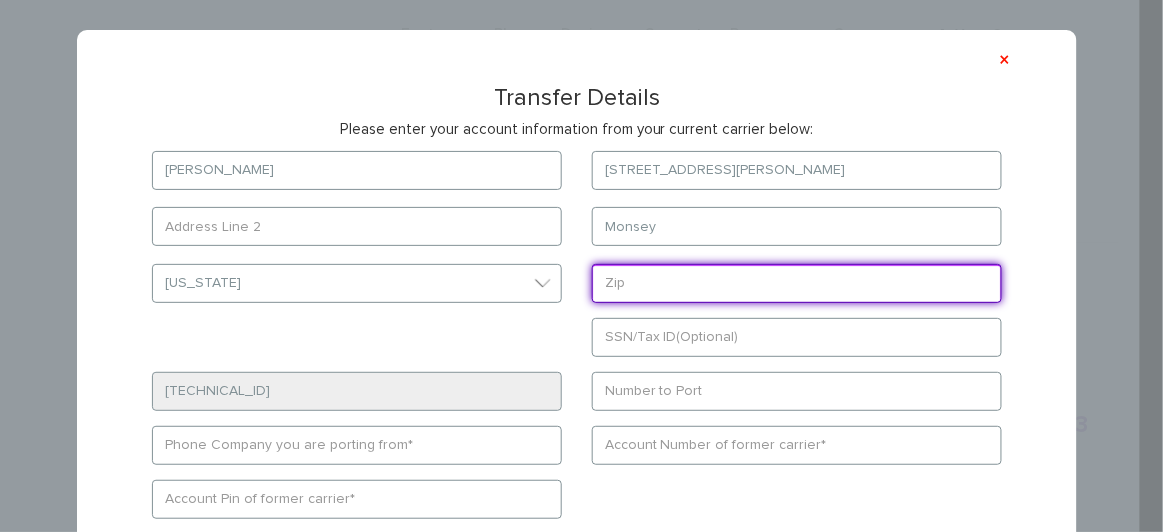 type on "10952" 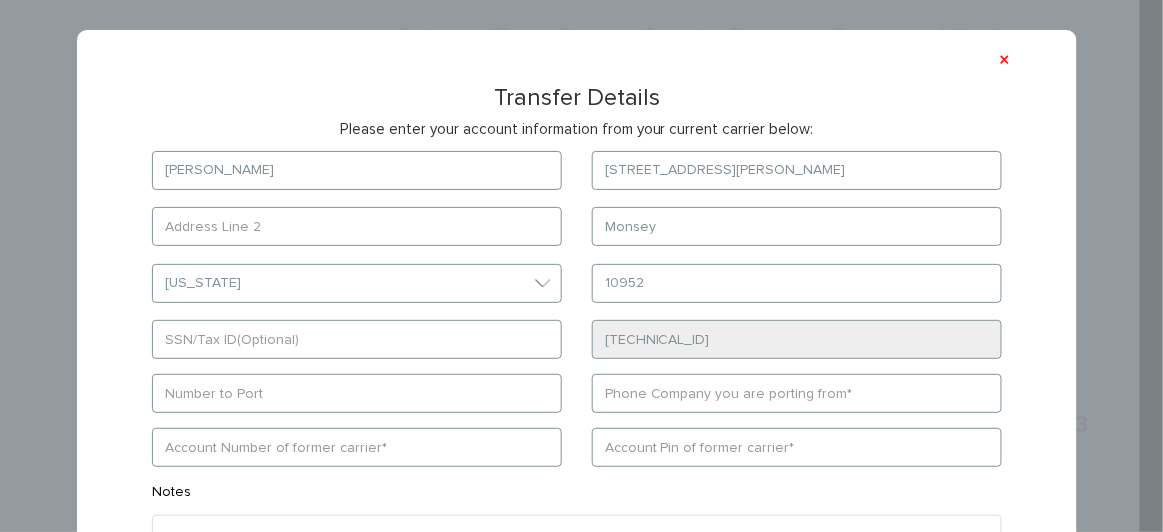 click on "Aron Klein
4 Wiener Dr, Monsey, NY 10952
Monsey
Select State
District of Columbia
Alabama
Alaska
Arizona Arkansas California Colorado Connecticut Iowa" at bounding box center (577, 404) 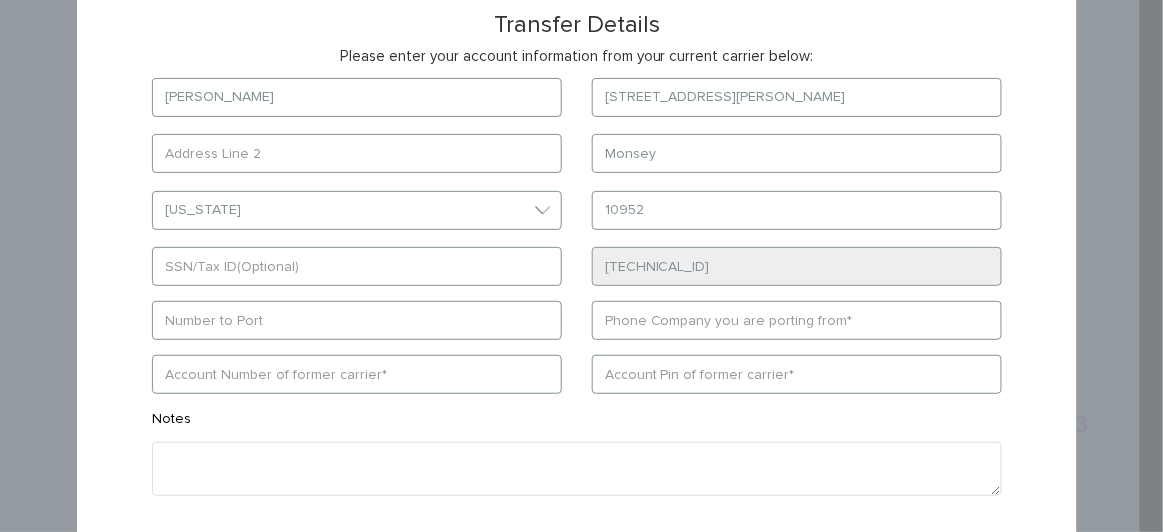 scroll, scrollTop: 90, scrollLeft: 0, axis: vertical 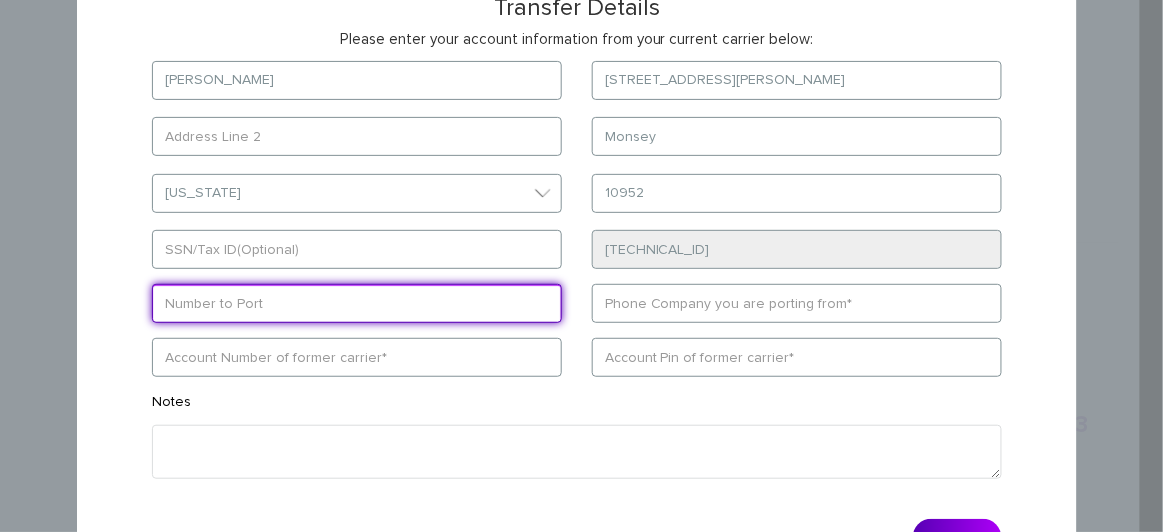 click at bounding box center (357, 303) 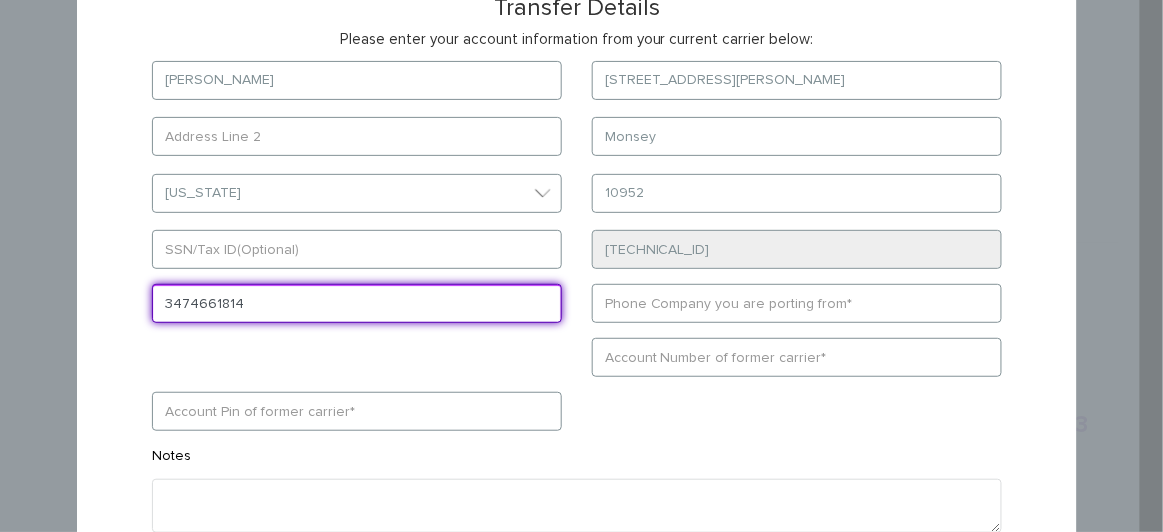 type on "3474661814" 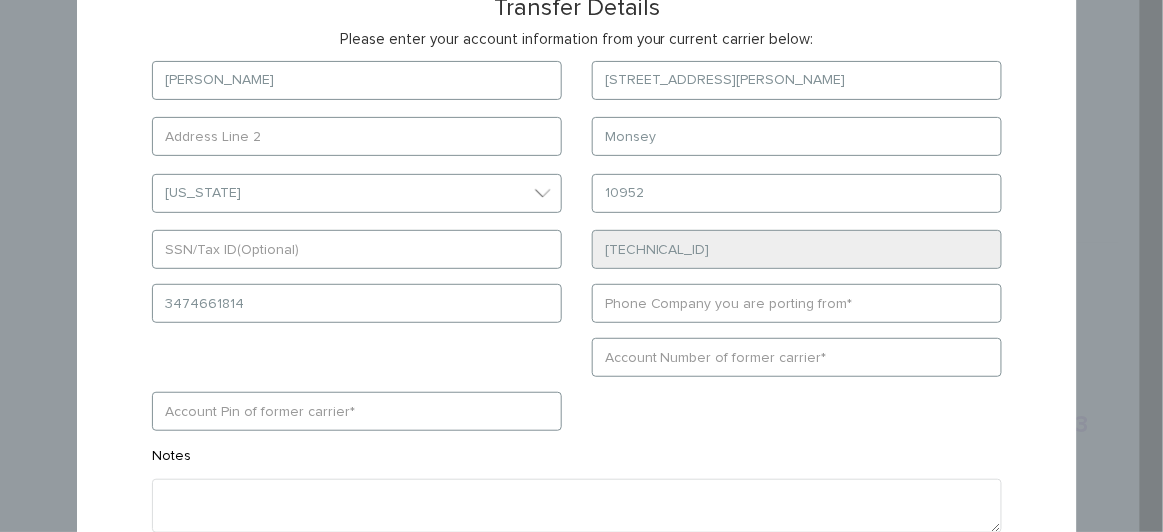 click on "Aron Klein
4 Wiener Dr, Monsey, NY 10952
Monsey
Select State
District of Columbia
Alabama
Alaska
Arizona Arkansas California Colorado Connecticut Iowa" at bounding box center (577, 341) 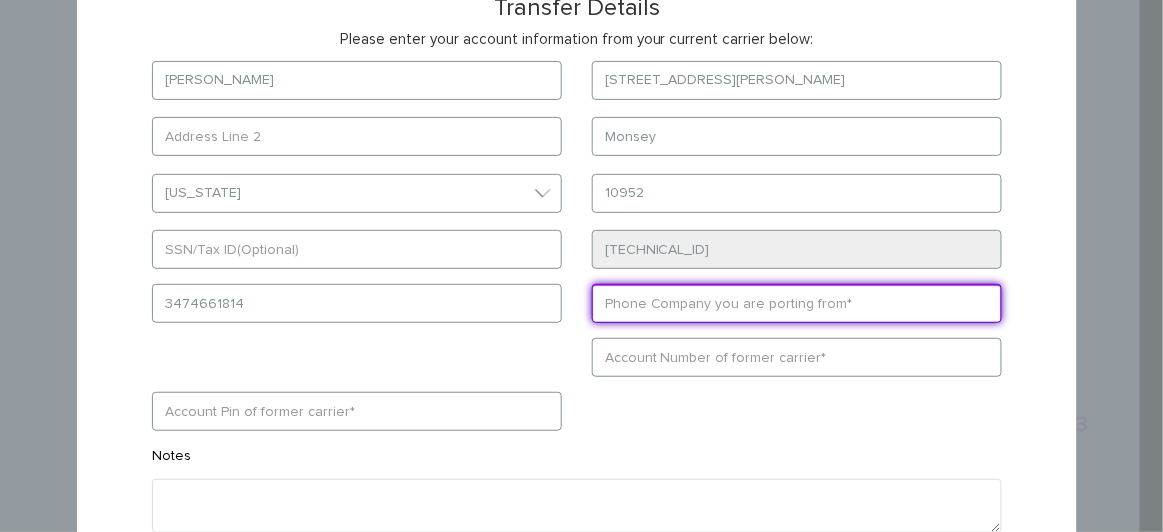 click at bounding box center [797, 303] 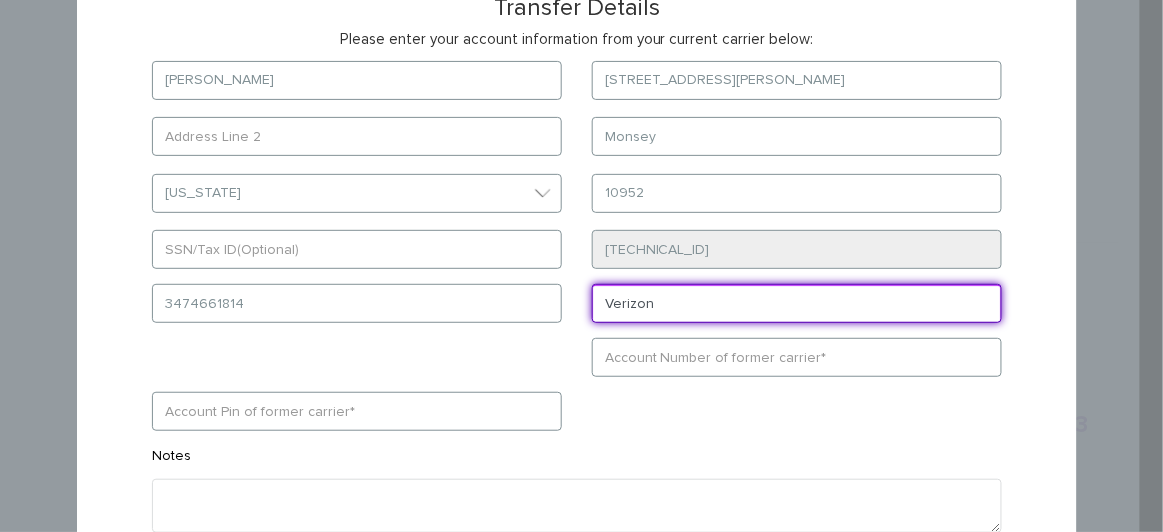type on "Verizon" 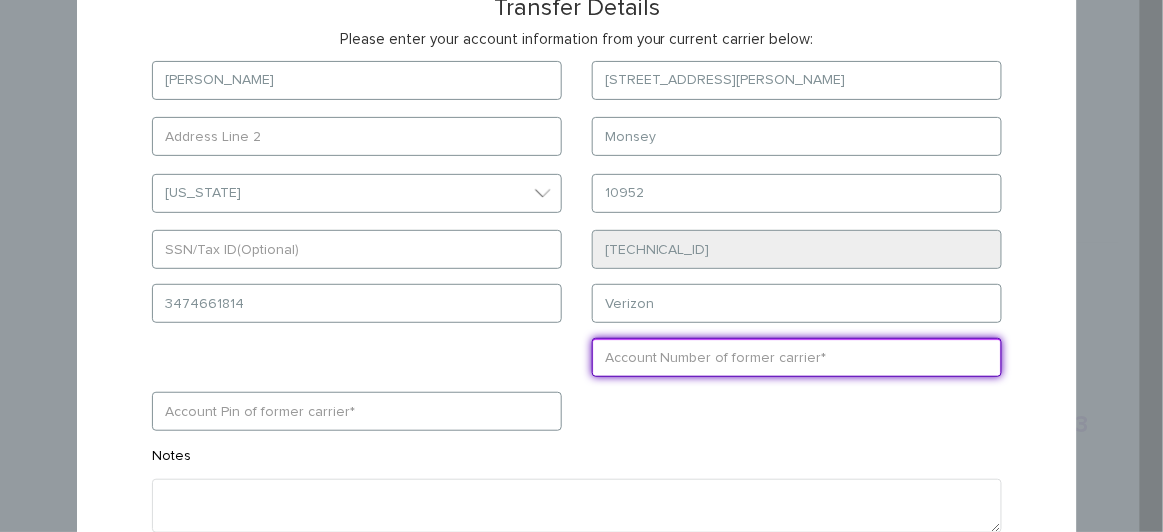 click on "Aron Klein
4 Wiener Dr, Monsey, NY 10952
Monsey
Select State
District of Columbia
Alabama
Alaska
Arizona Arkansas California Colorado Connecticut Iowa" at bounding box center (577, 341) 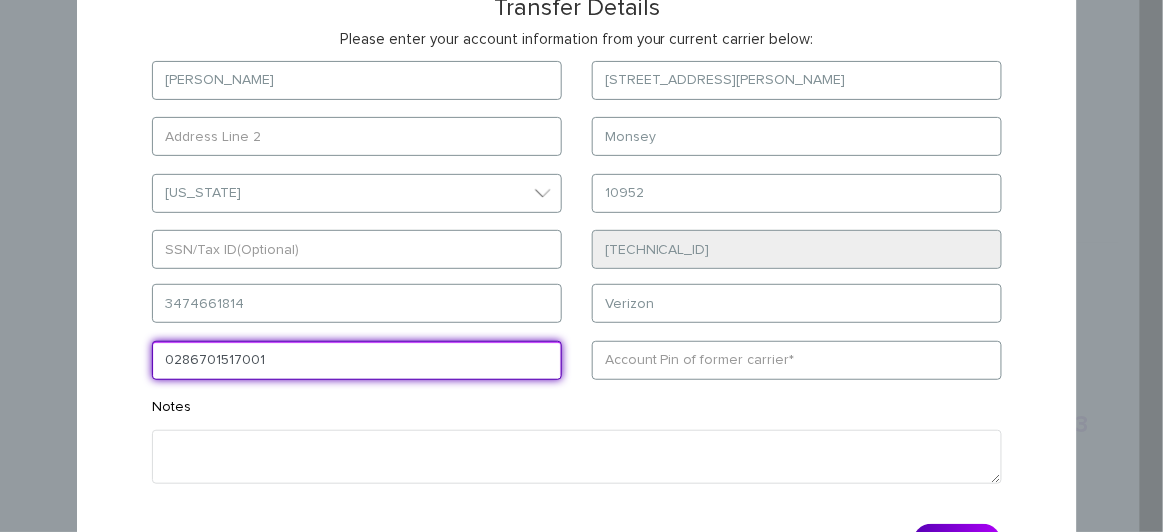 type on "0286701517001" 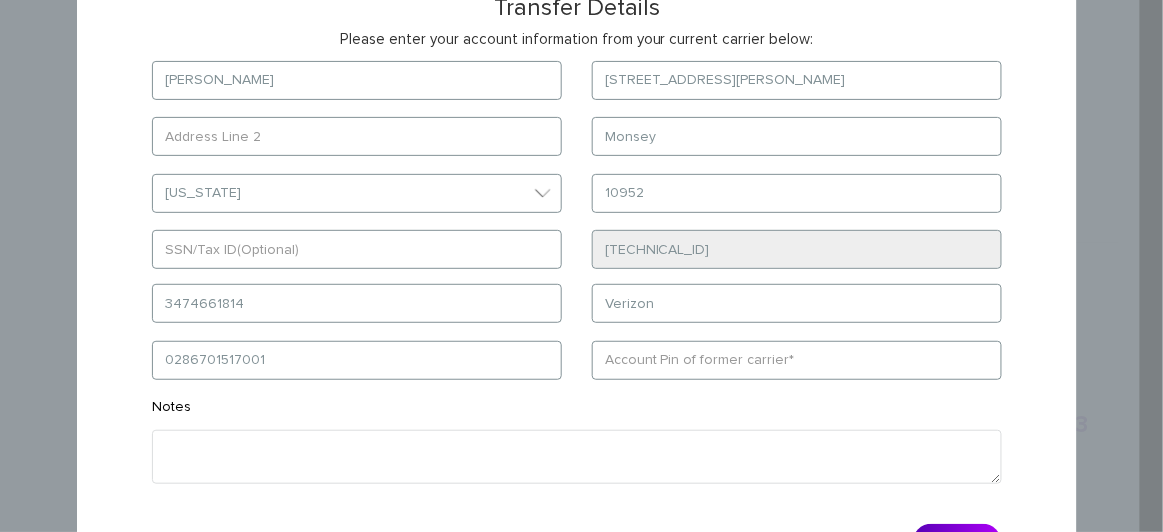 click on "Notes" at bounding box center [577, 440] 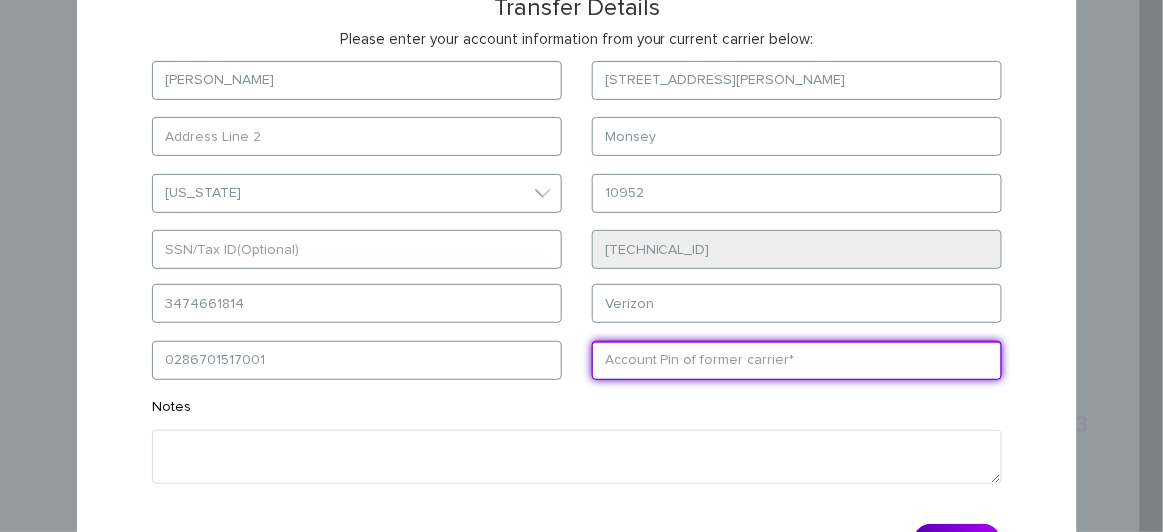 click at bounding box center [797, 360] 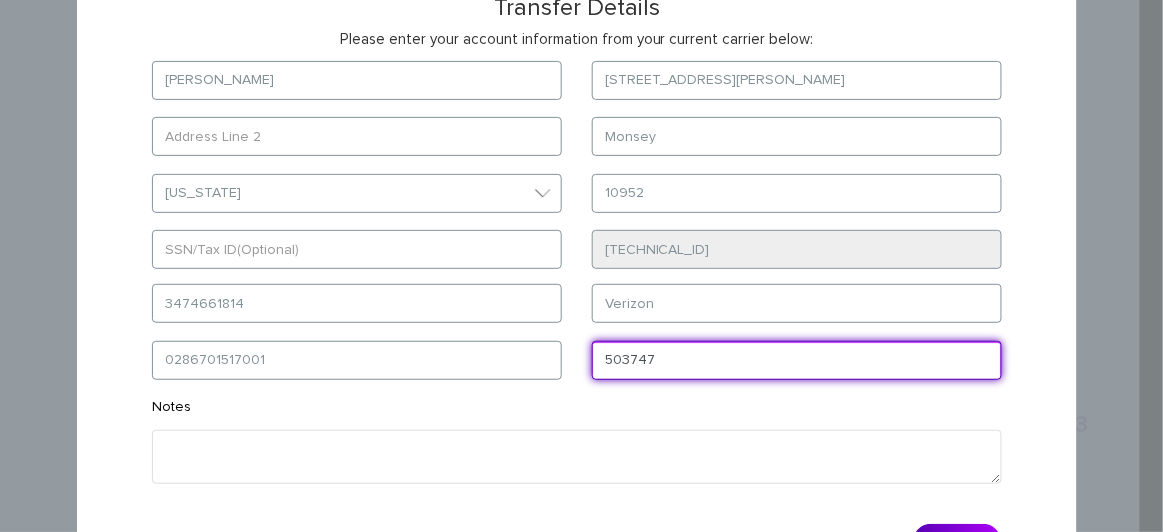 type on "503747" 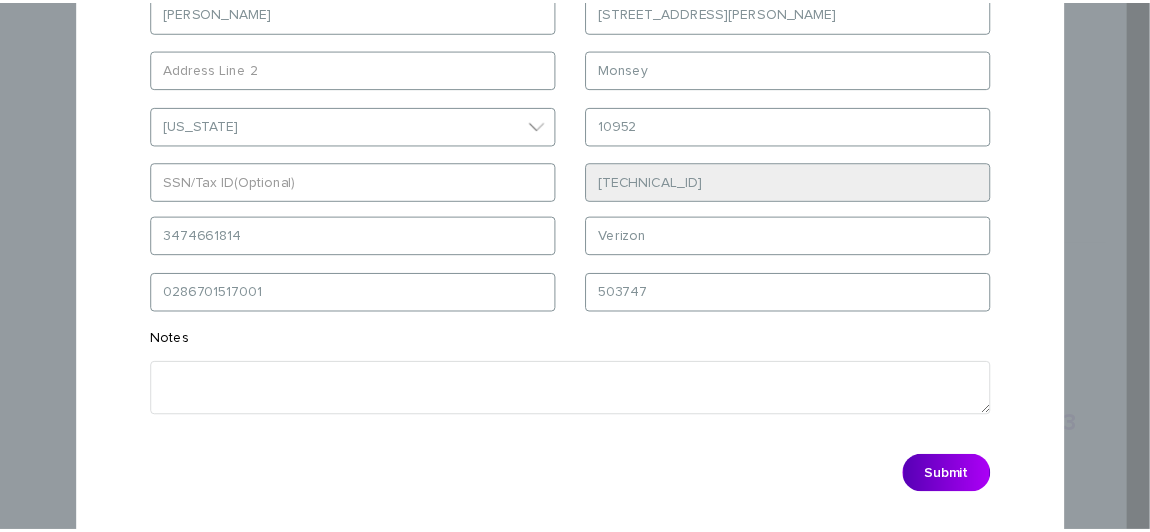 scroll, scrollTop: 213, scrollLeft: 0, axis: vertical 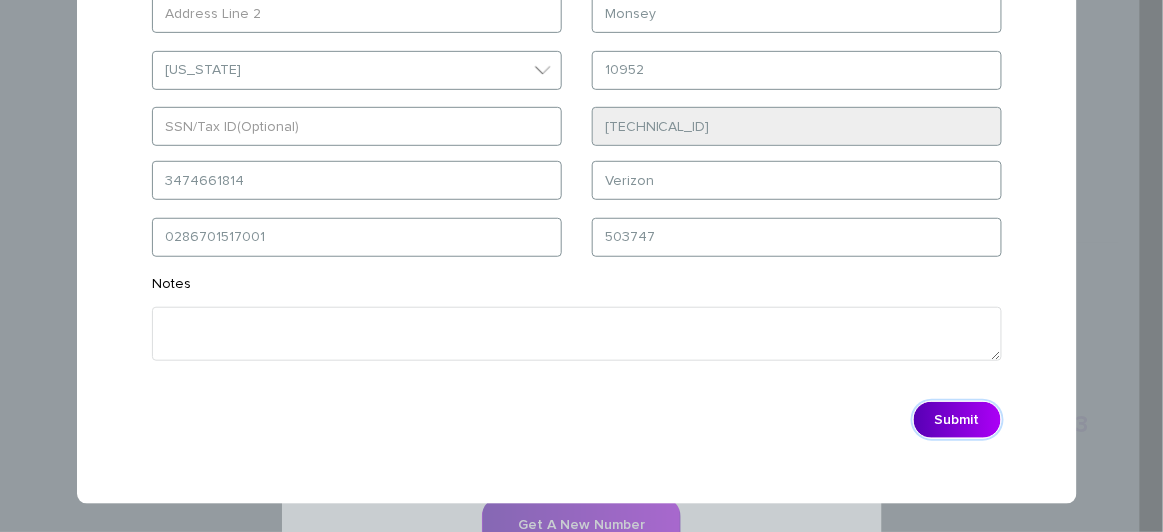 click on "Submit" at bounding box center [957, 420] 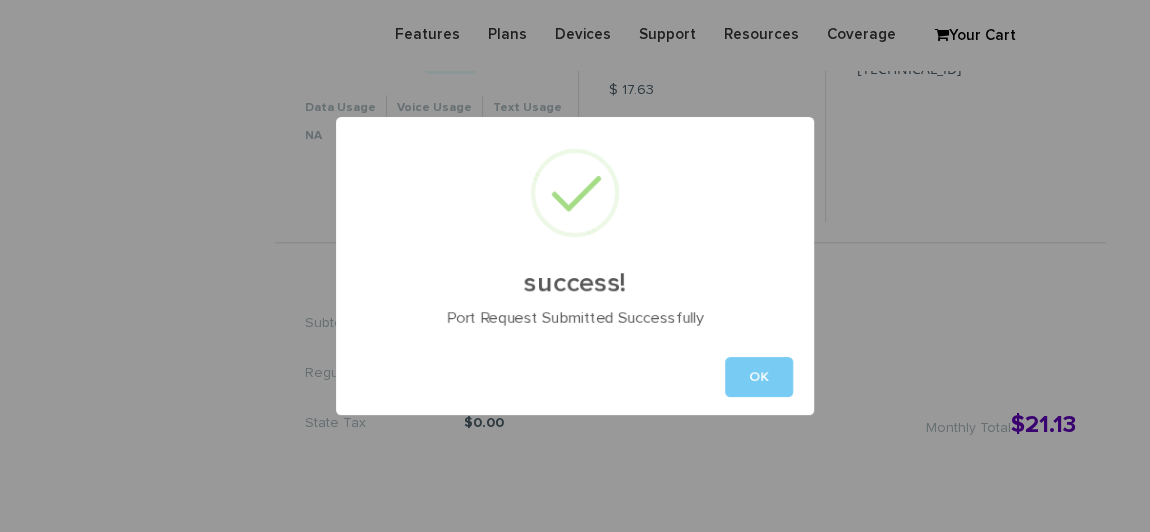 click on "OK" at bounding box center (759, 377) 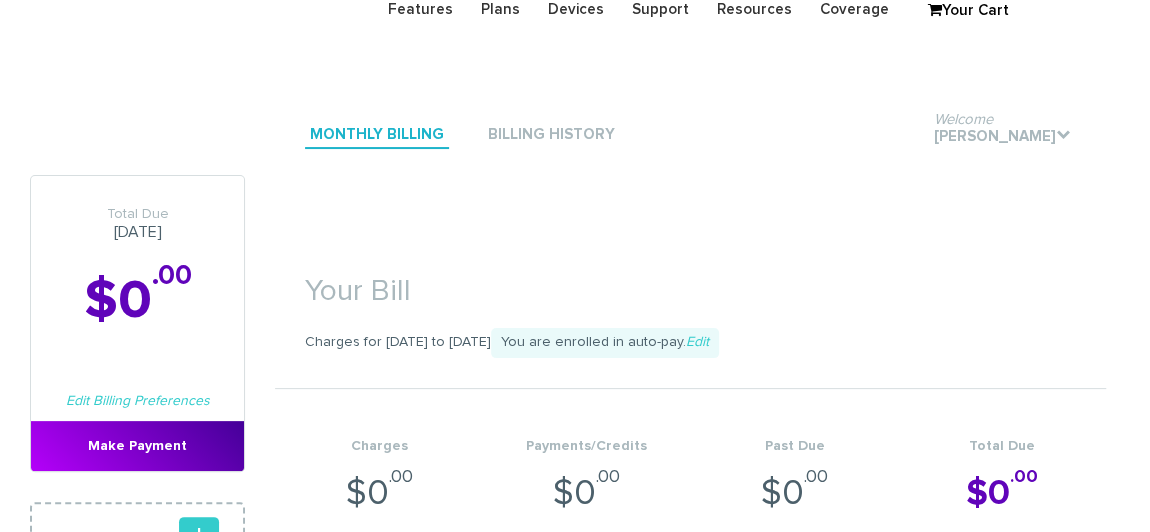 scroll, scrollTop: 0, scrollLeft: 0, axis: both 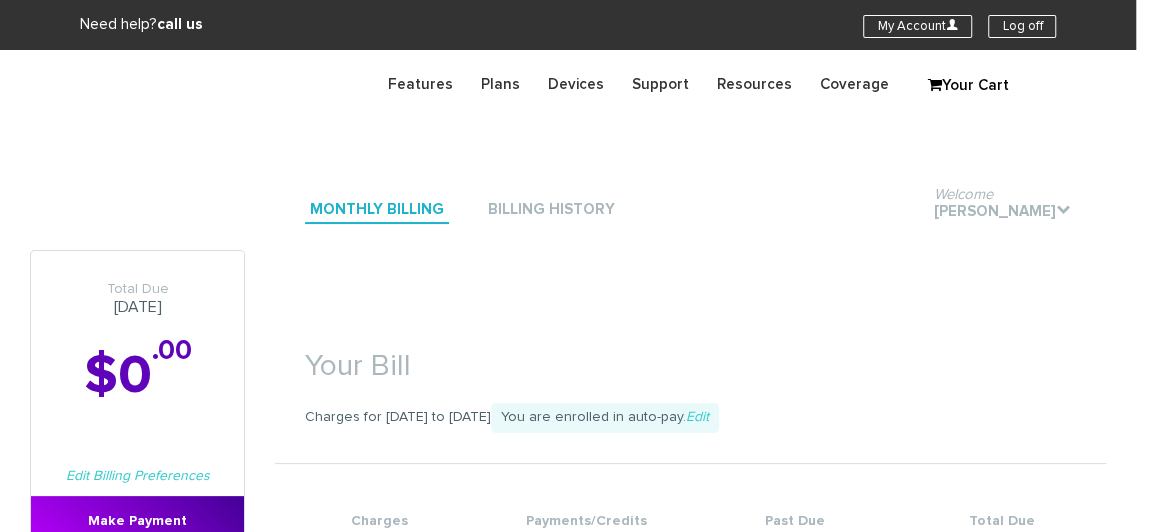 click on "Need help?  call us
My Account  U
Log off" at bounding box center (568, 25) 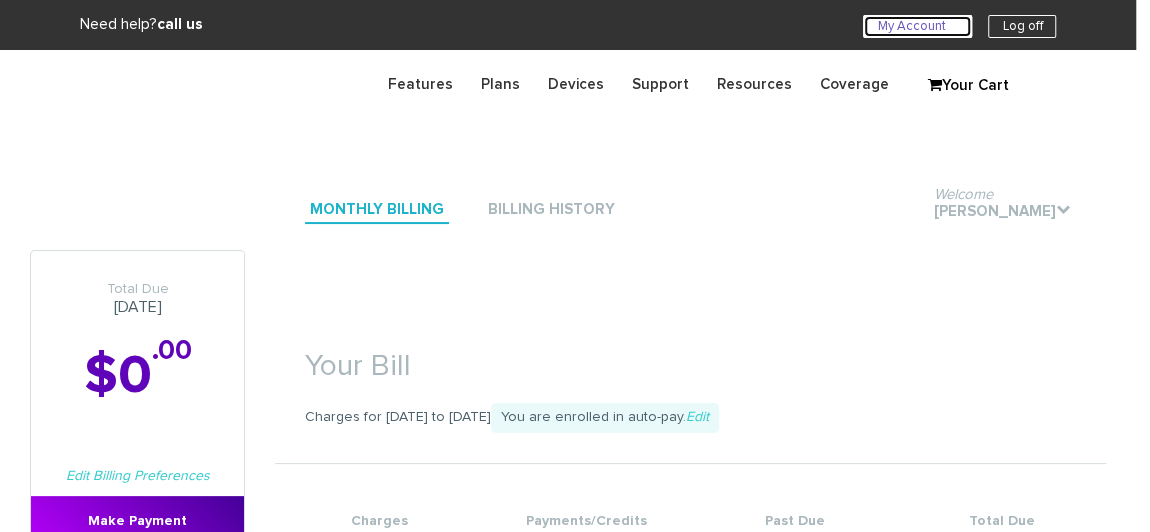 click on "My Account  U" at bounding box center (917, 26) 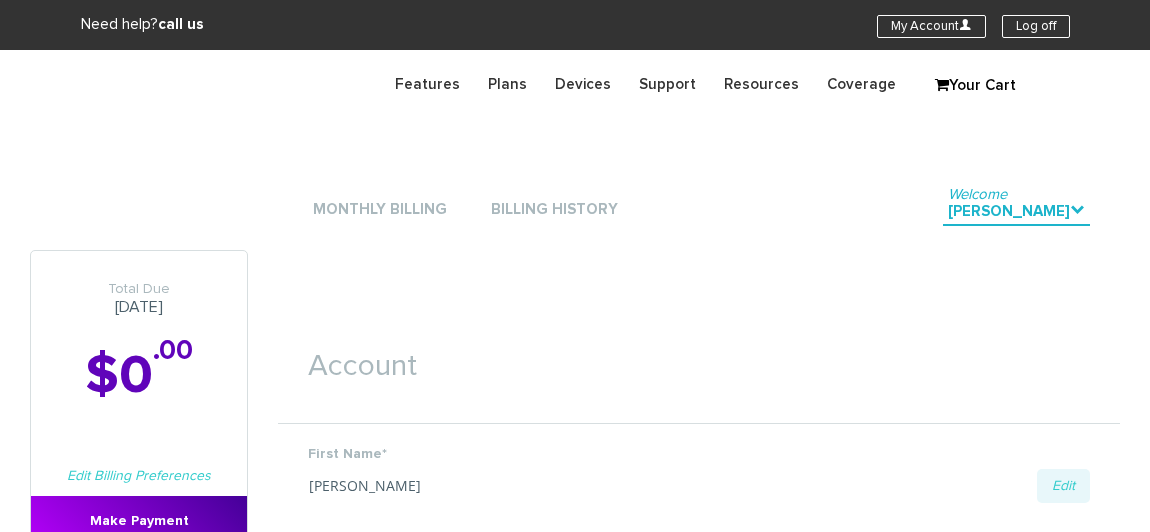 scroll, scrollTop: 0, scrollLeft: 0, axis: both 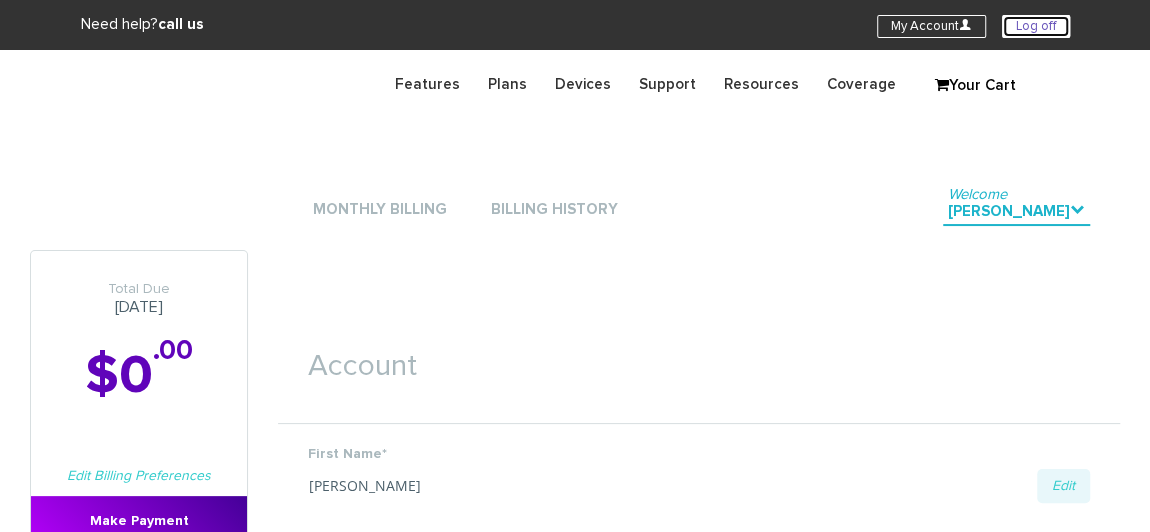 click on "Log off" at bounding box center (1036, 26) 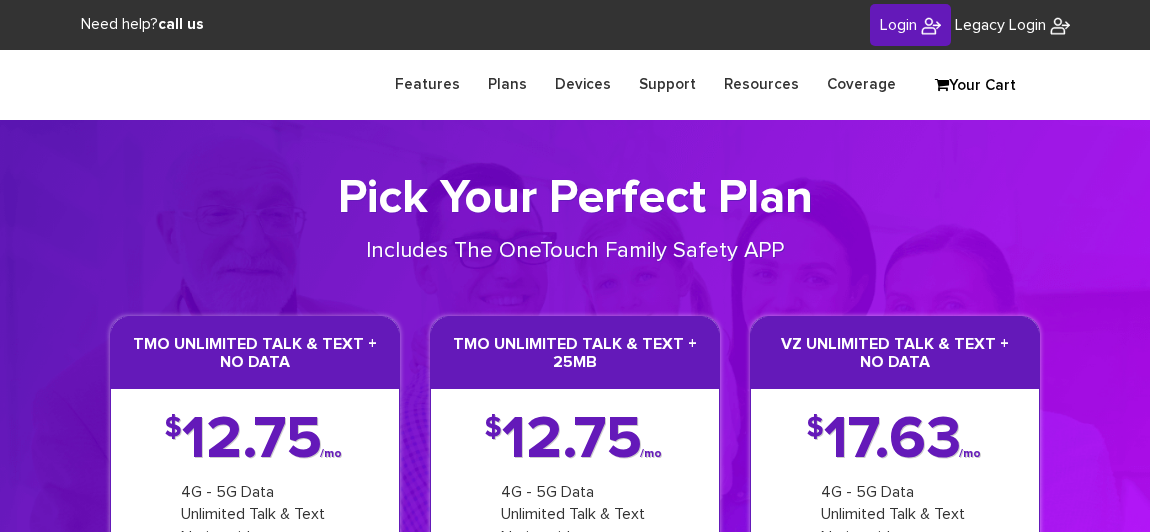 scroll, scrollTop: 0, scrollLeft: 0, axis: both 